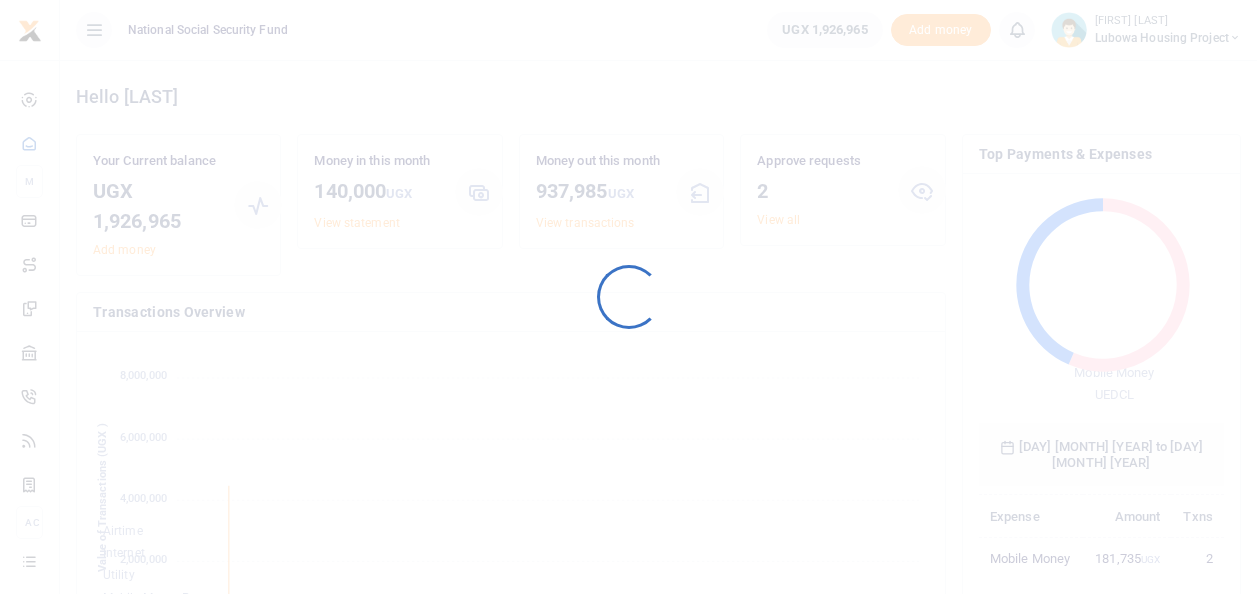 scroll, scrollTop: 0, scrollLeft: 0, axis: both 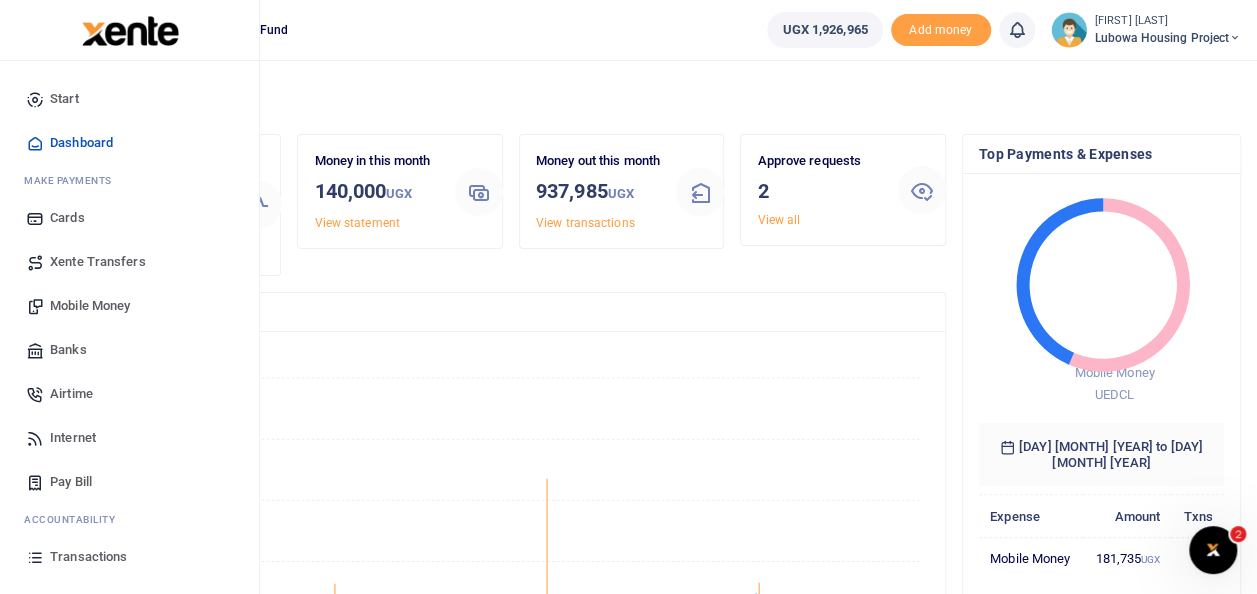 click on "Mobile Money" at bounding box center (90, 306) 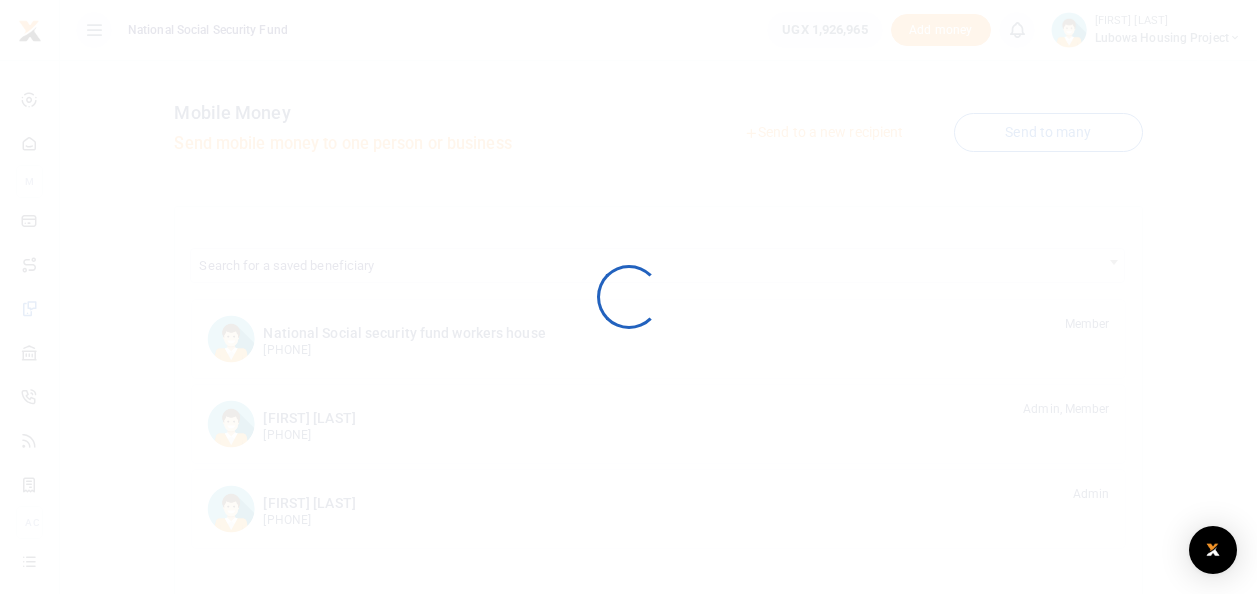 scroll, scrollTop: 0, scrollLeft: 0, axis: both 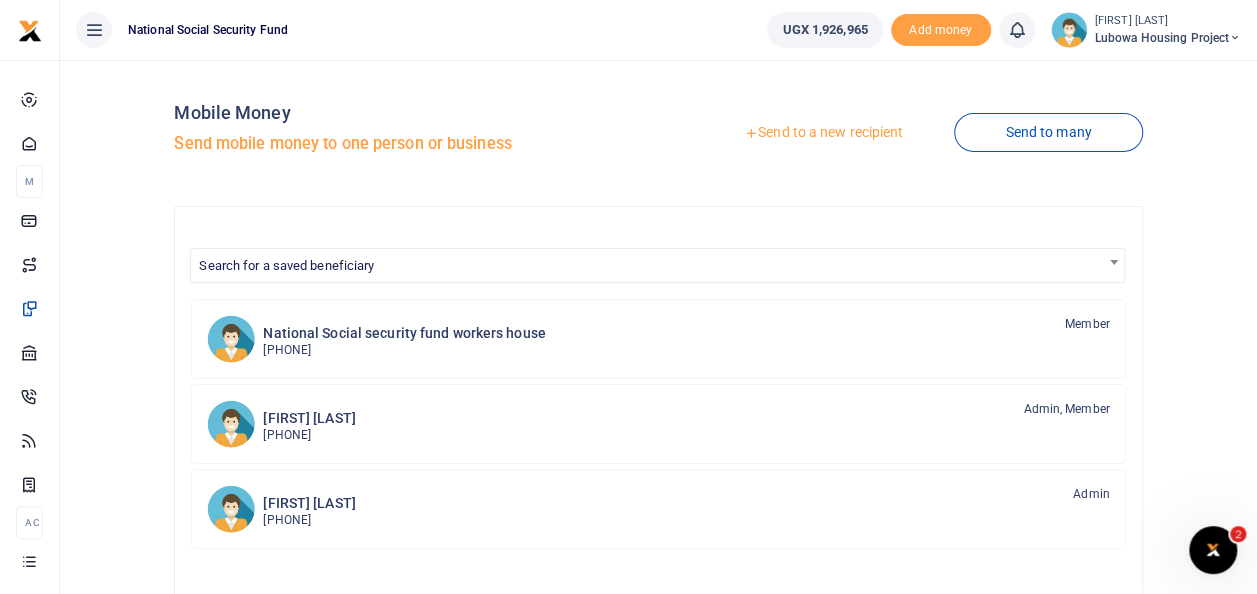 click on "Send to a new recipient" at bounding box center (823, 133) 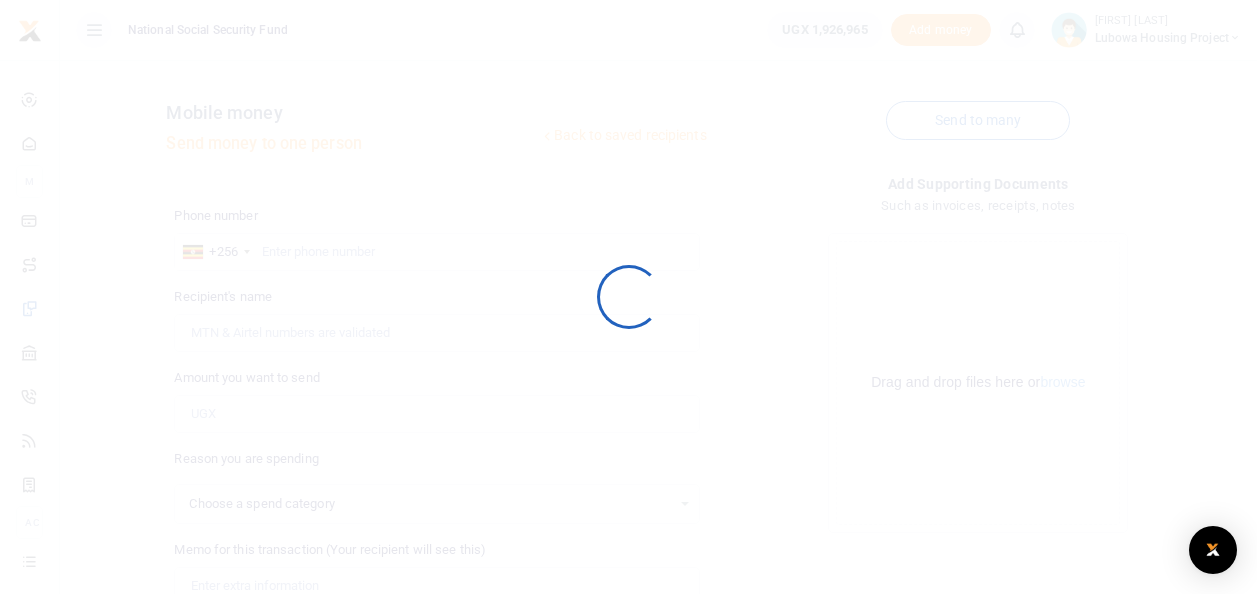 scroll, scrollTop: 0, scrollLeft: 0, axis: both 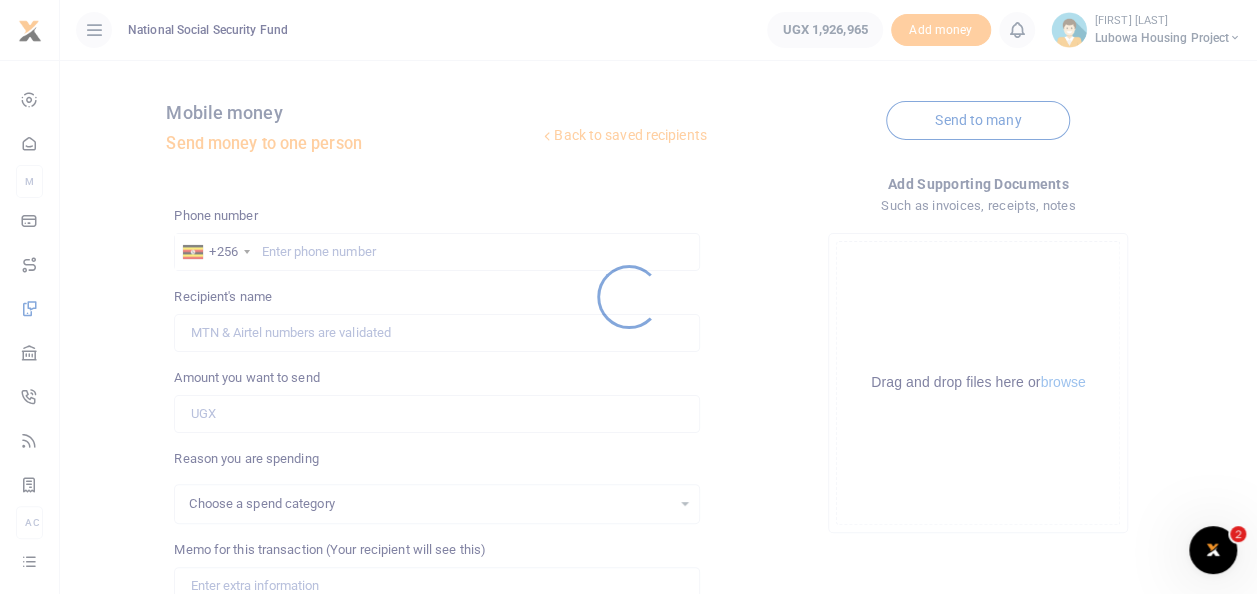select 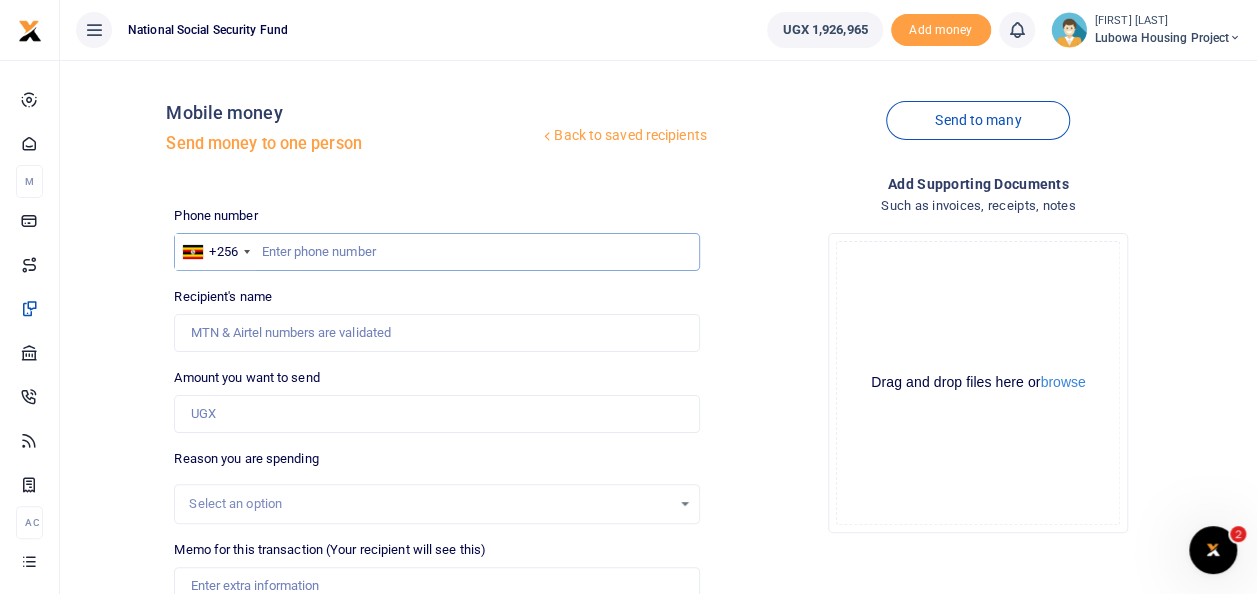 click at bounding box center (436, 252) 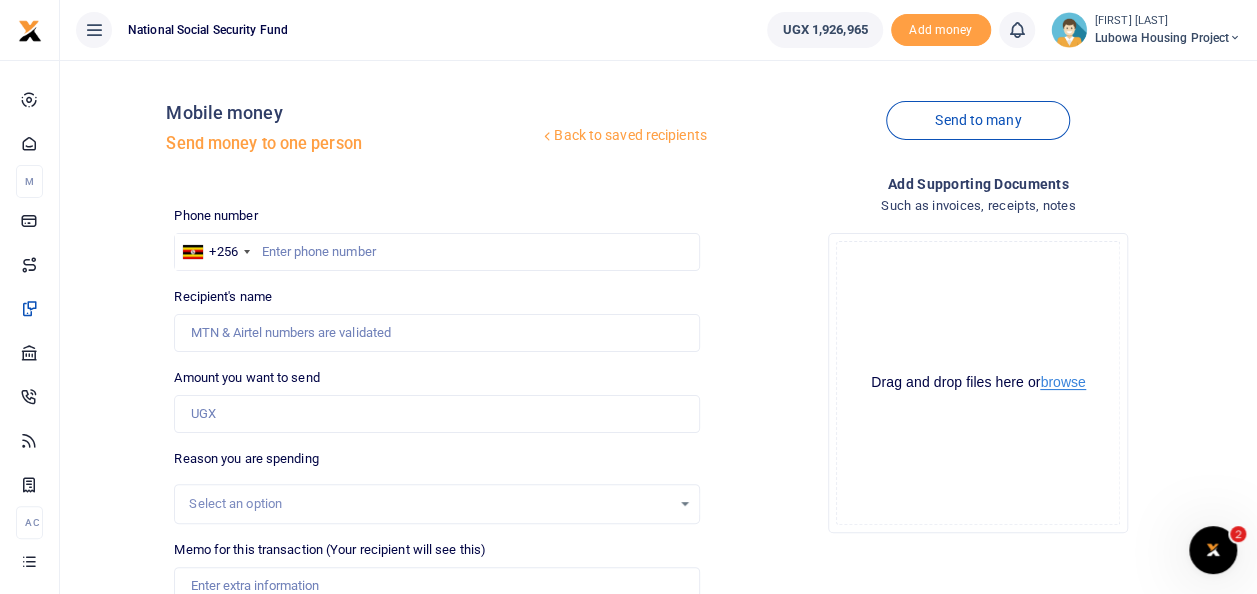 click on "browse" at bounding box center [1062, 382] 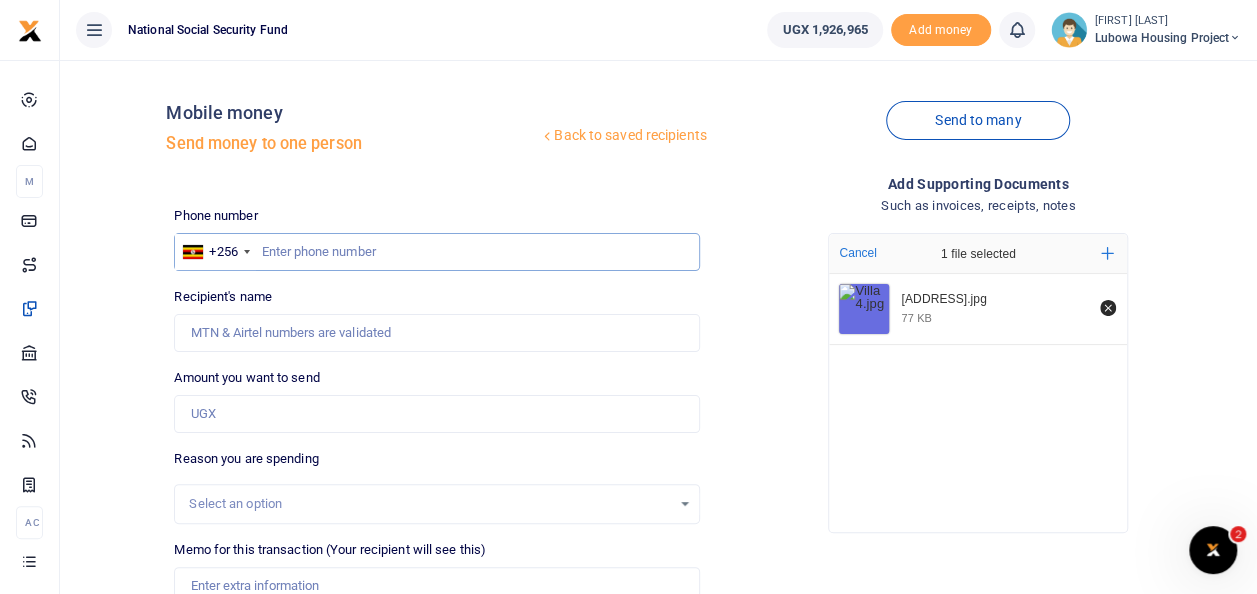 click at bounding box center (436, 252) 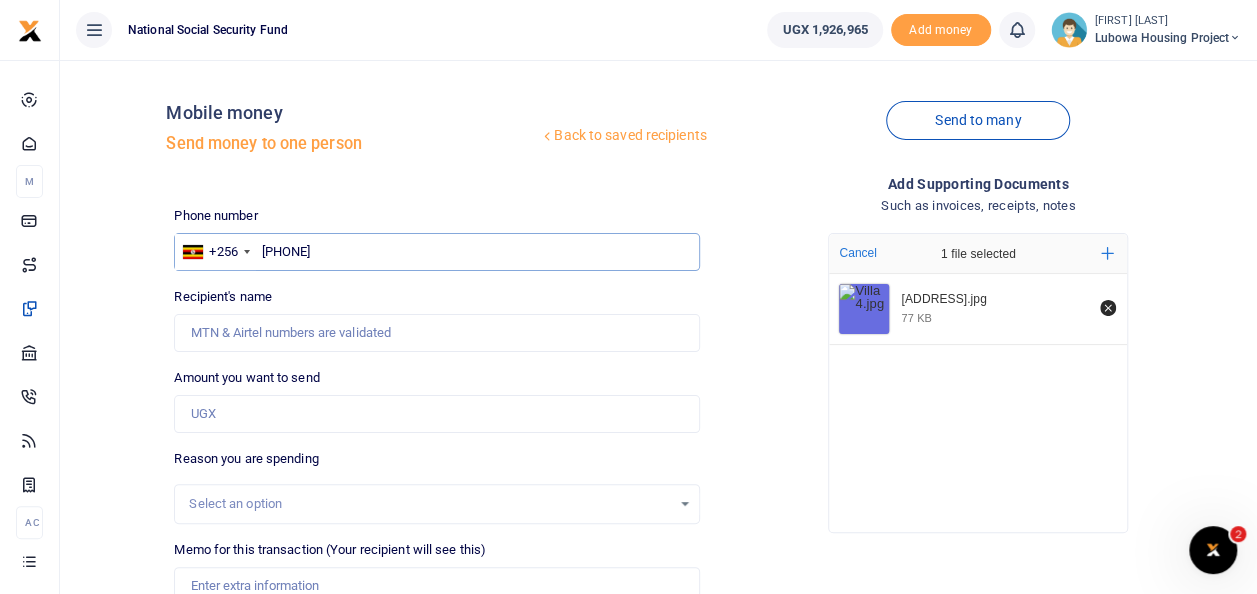 type on "Saviour Ofoyrwoth" 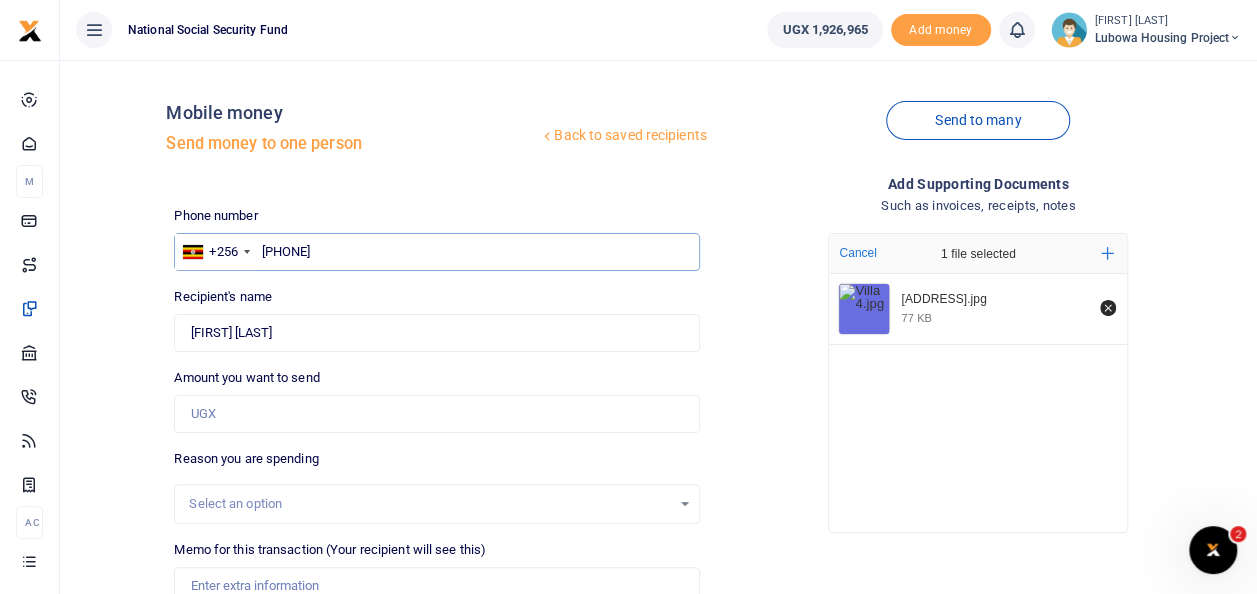 type on "0" 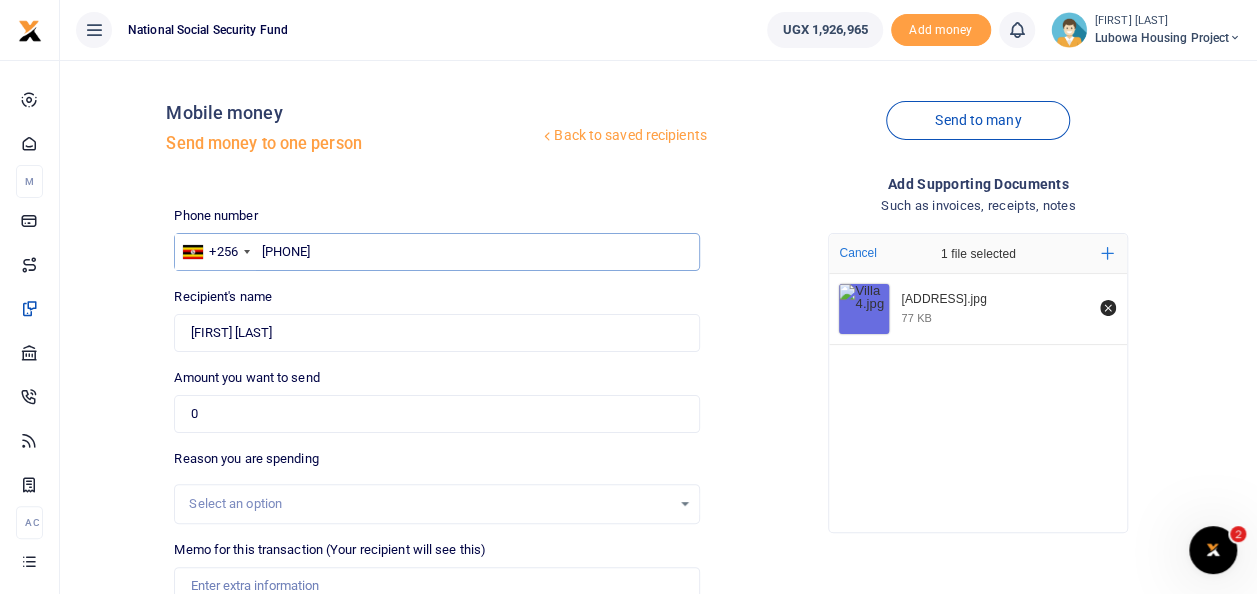 type on "0782956545" 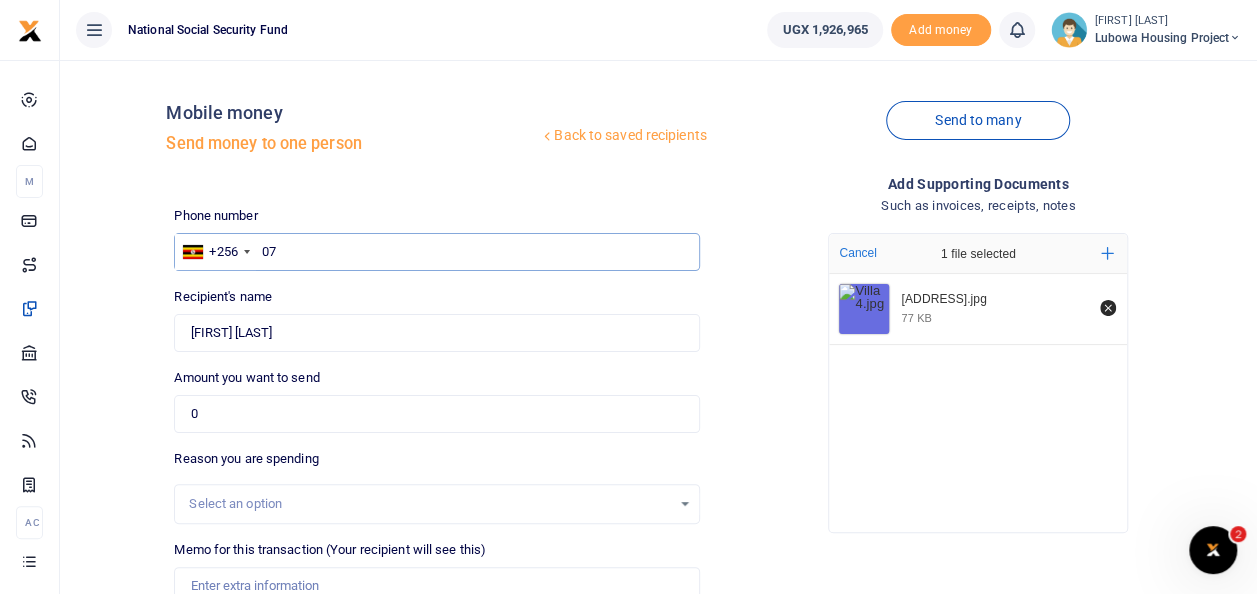 type on "0" 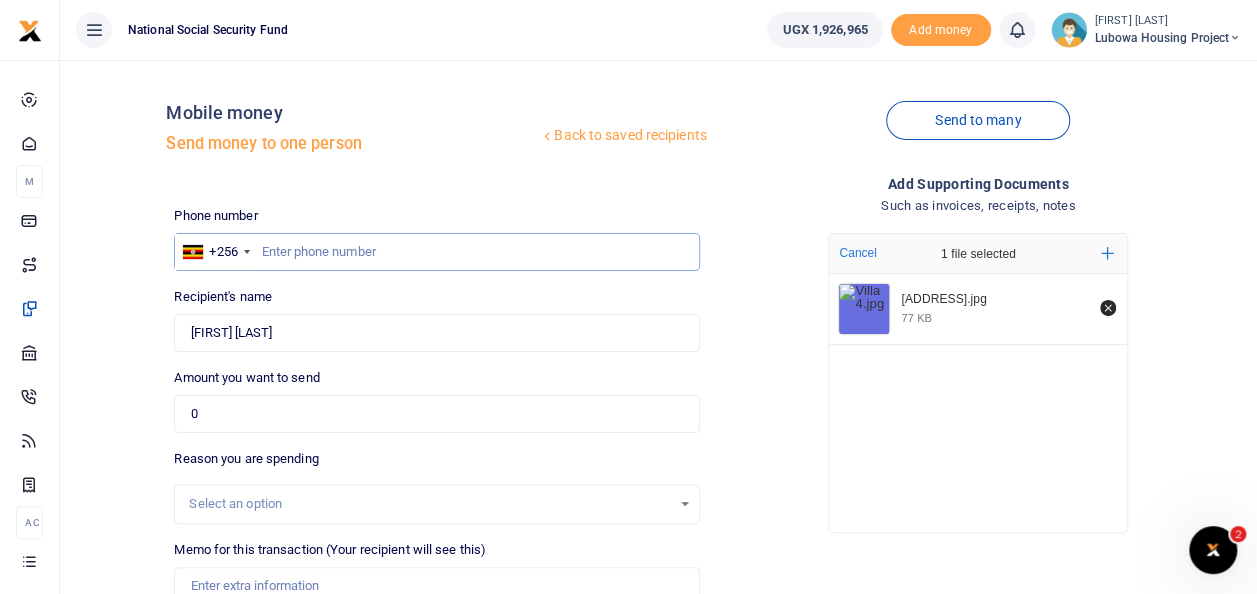 type 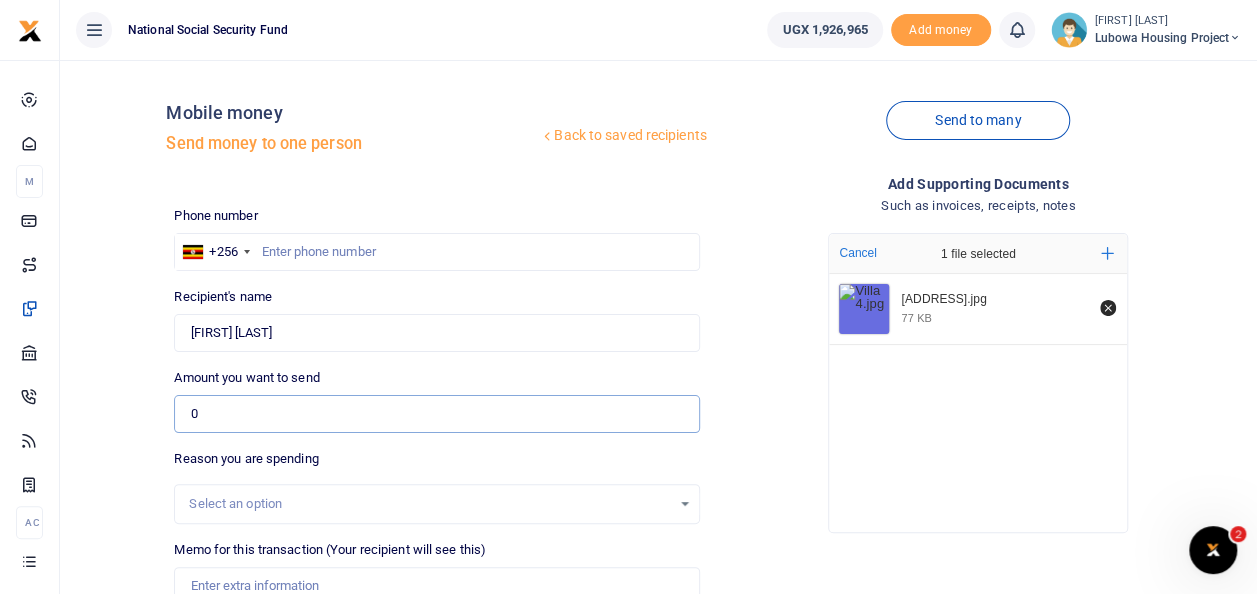 click on "0" at bounding box center [436, 414] 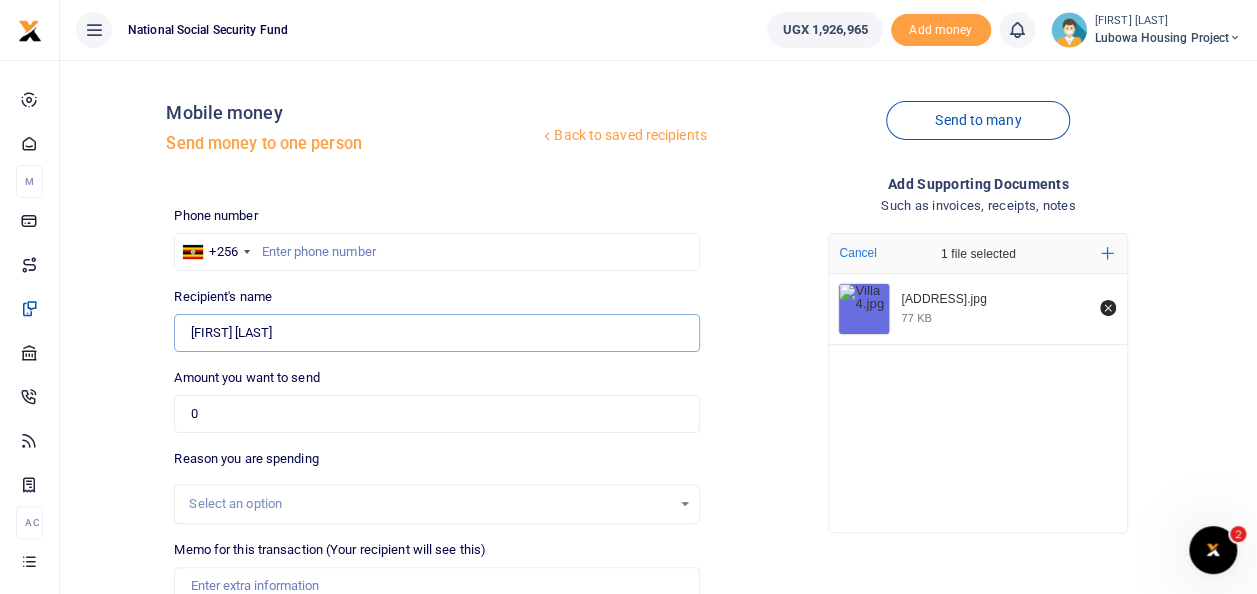 click on "Found" at bounding box center [436, 333] 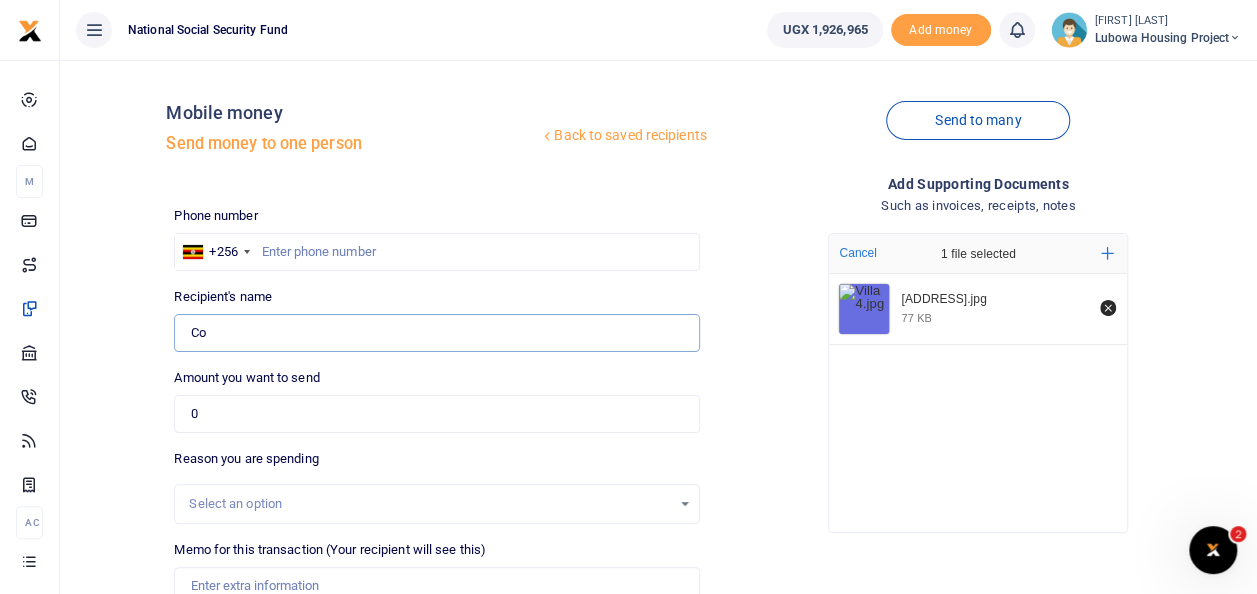 type on "C" 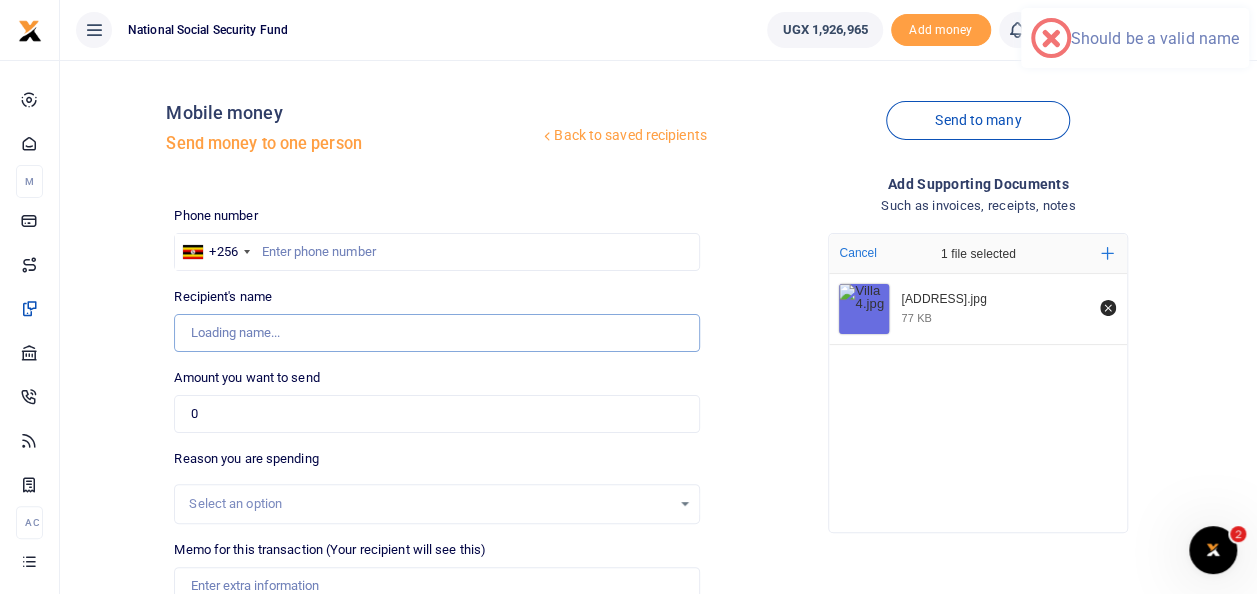 type 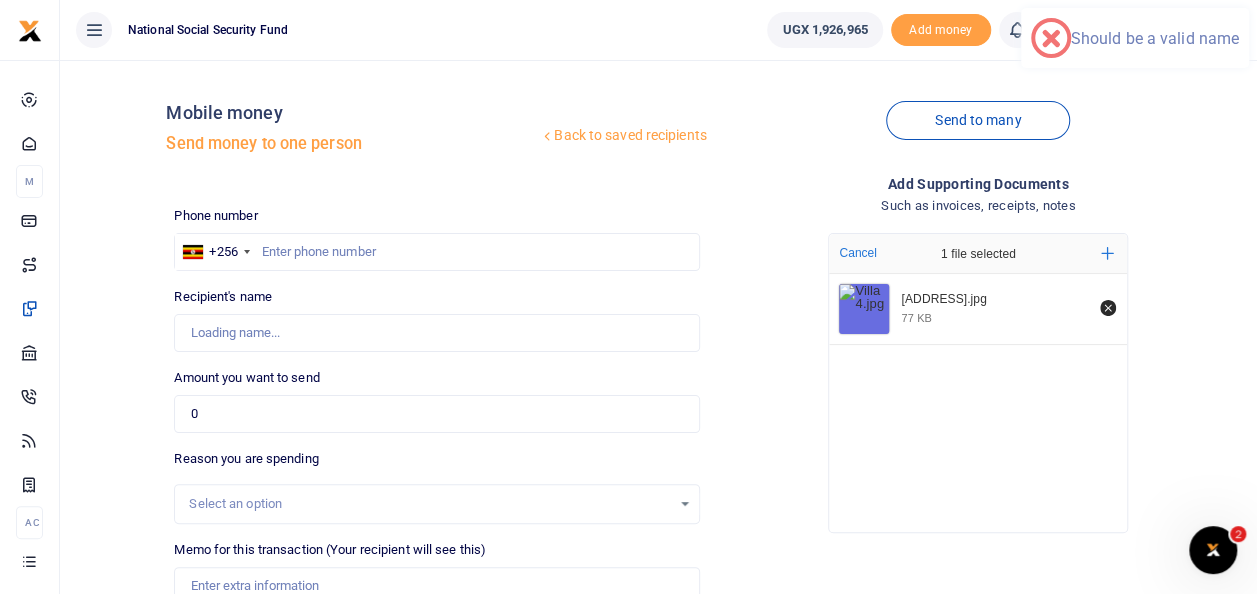 click on "Select an option" at bounding box center [429, 504] 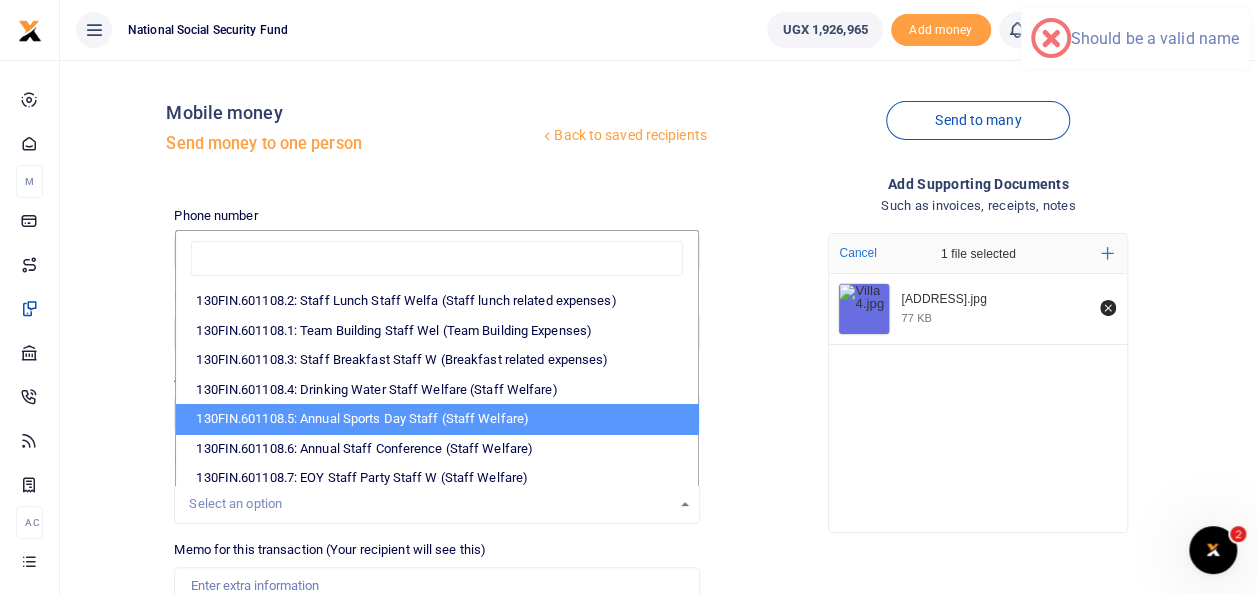 click on "Back to saved recipients
Mobile money
Send money to one person" at bounding box center (436, 133) 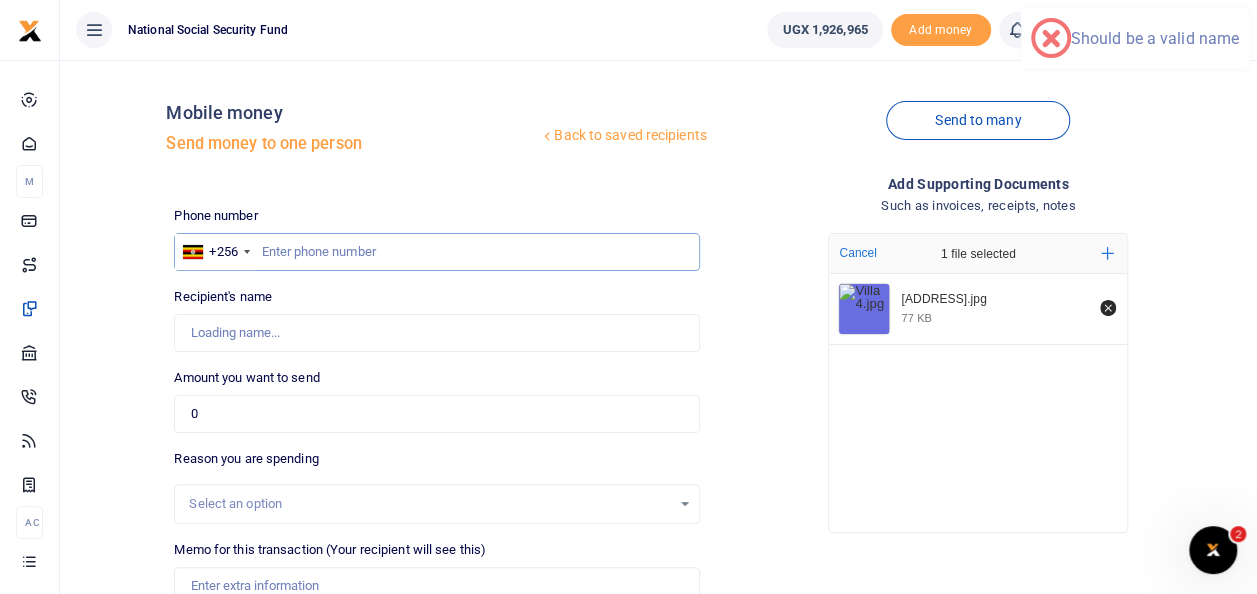 click at bounding box center [436, 252] 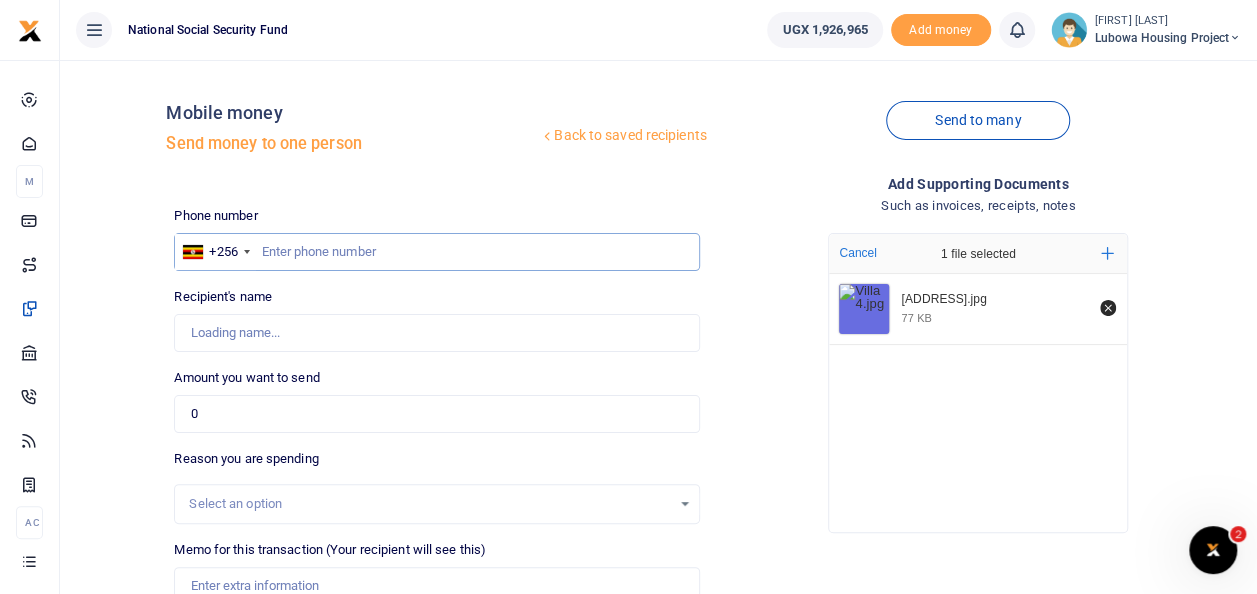 type on "0773788856" 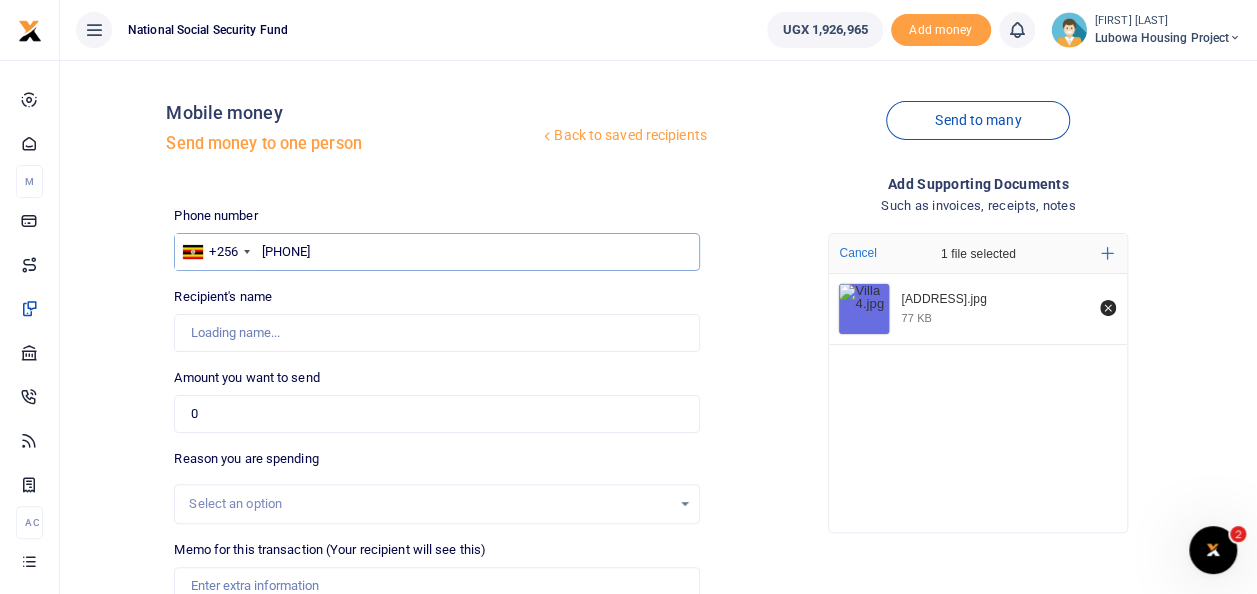 type on "Saviour Ofoyrwoth" 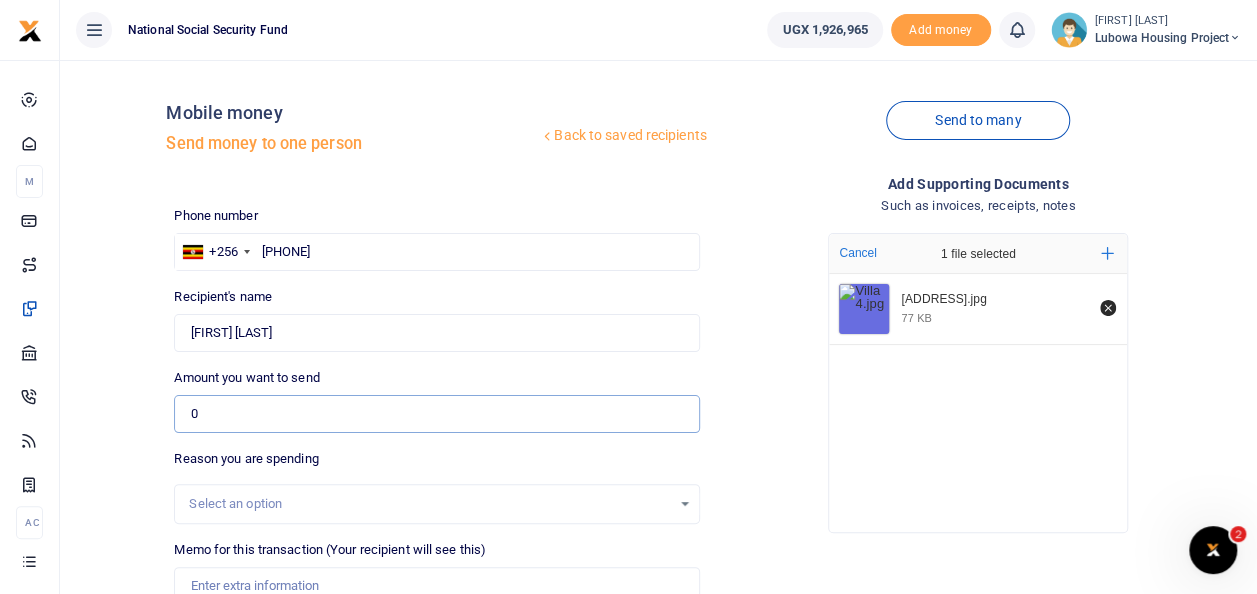 click on "0" at bounding box center [436, 414] 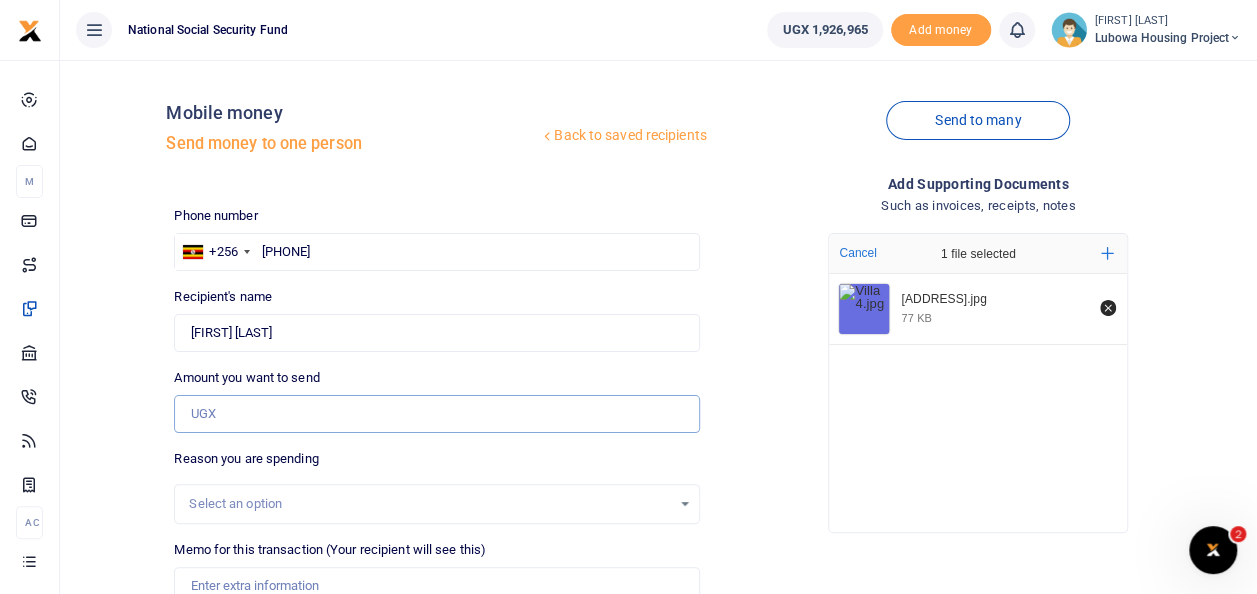 type on "0" 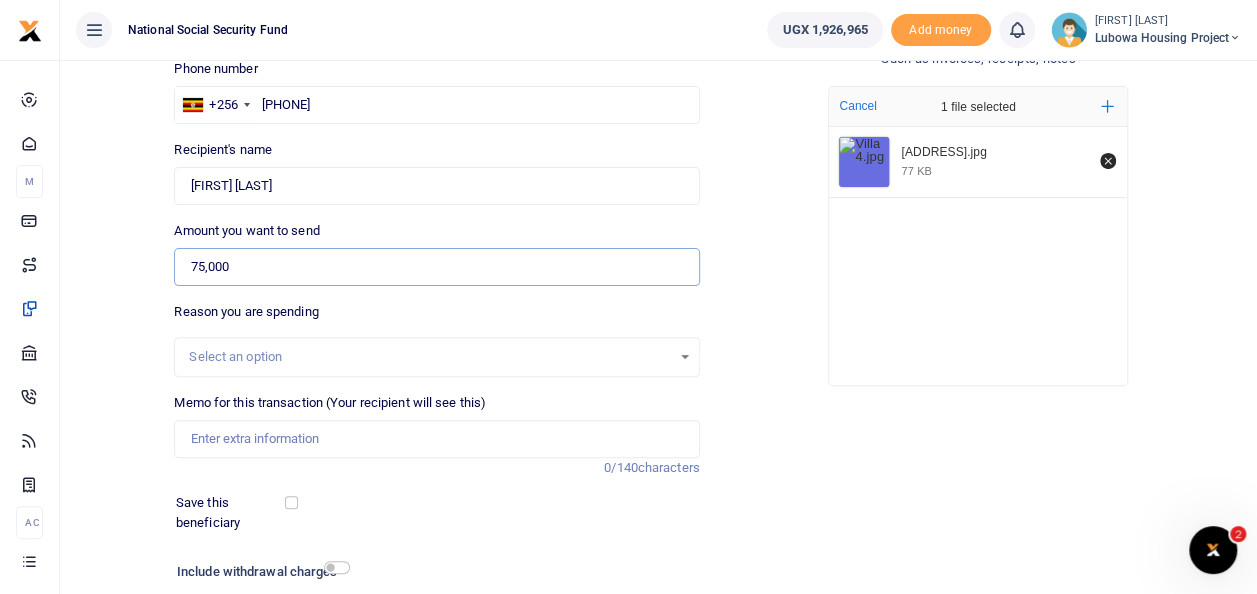 scroll, scrollTop: 152, scrollLeft: 0, axis: vertical 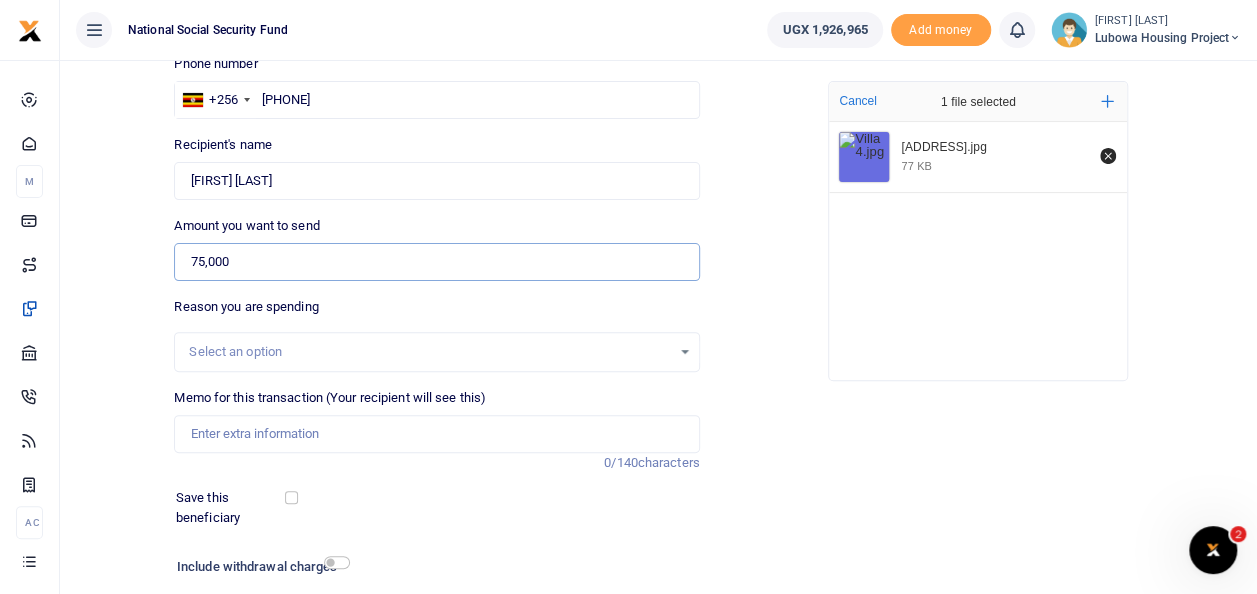 type on "75,000" 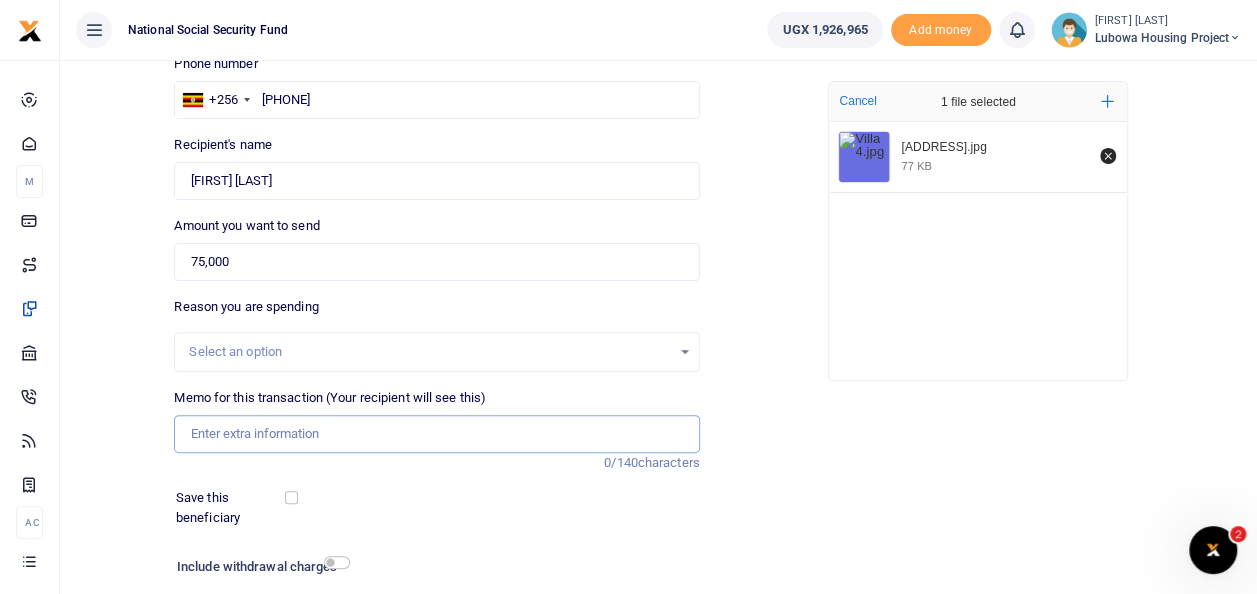 click on "Memo for this transaction (Your recipient will see this)" at bounding box center (436, 434) 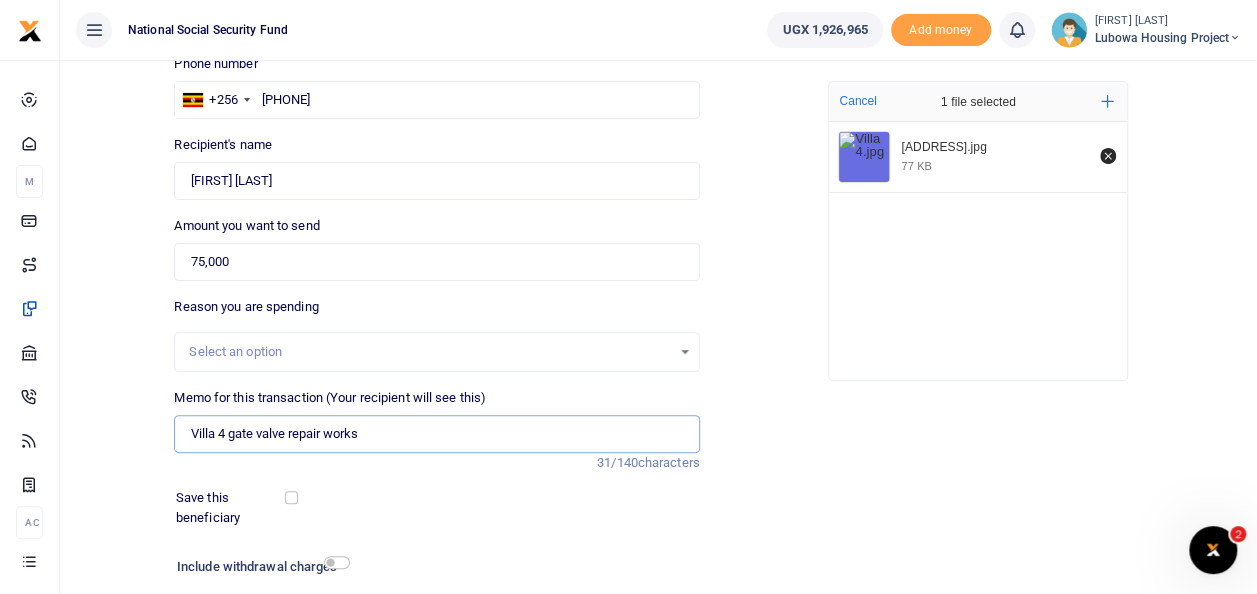 type on "Villa 4 gate valve repair works" 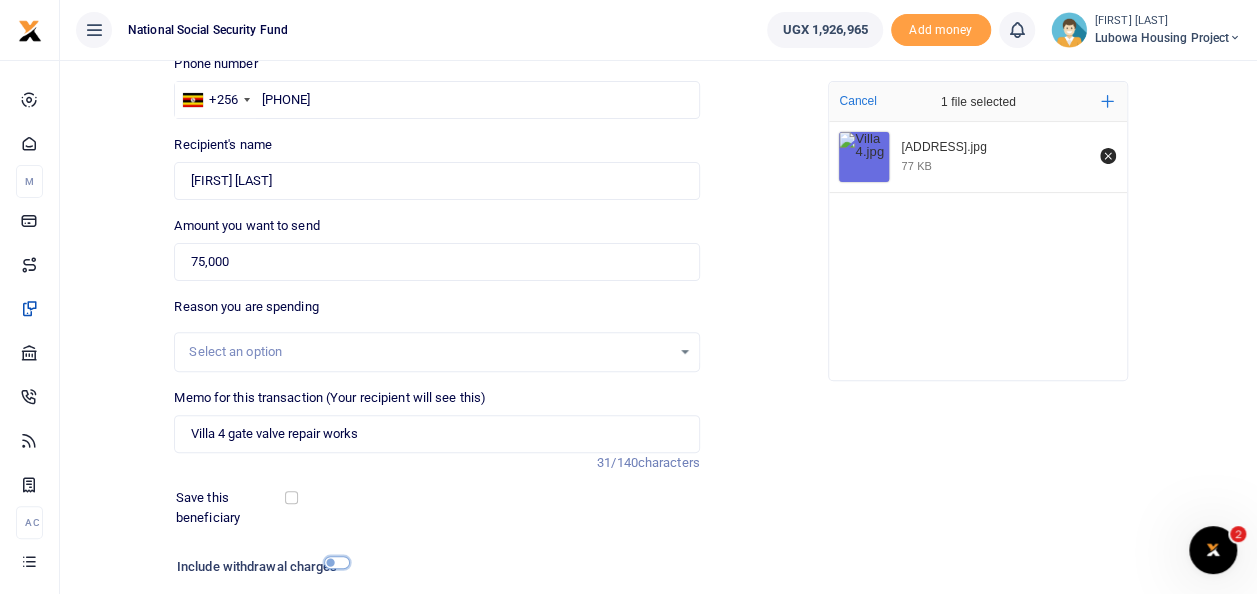 click at bounding box center (337, 562) 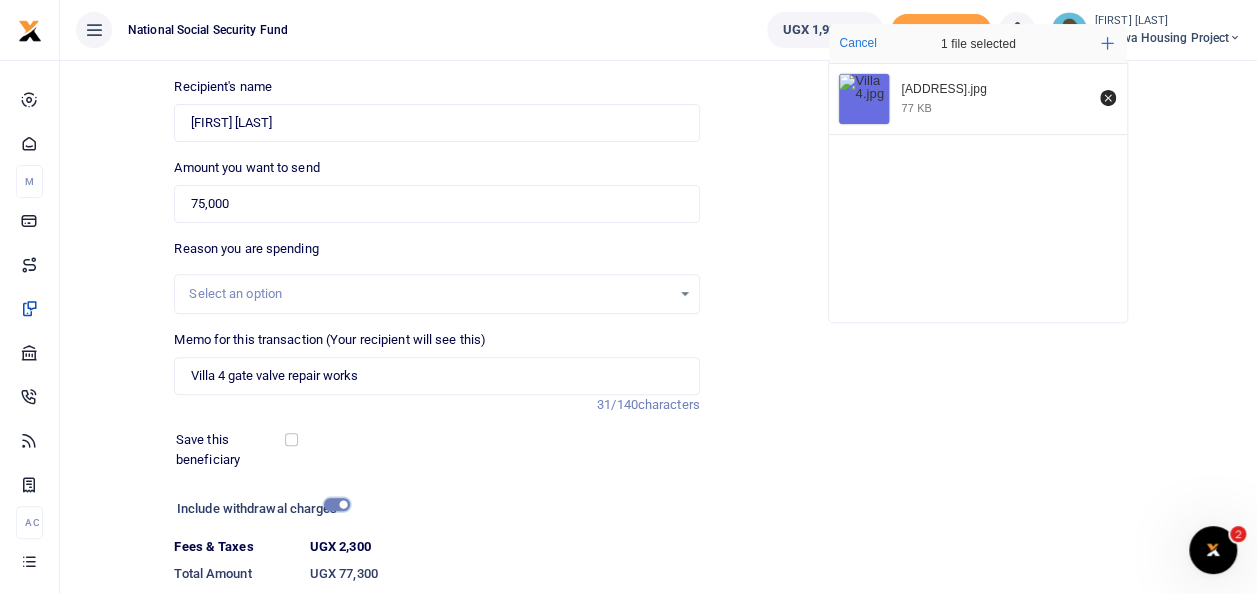 scroll, scrollTop: 345, scrollLeft: 0, axis: vertical 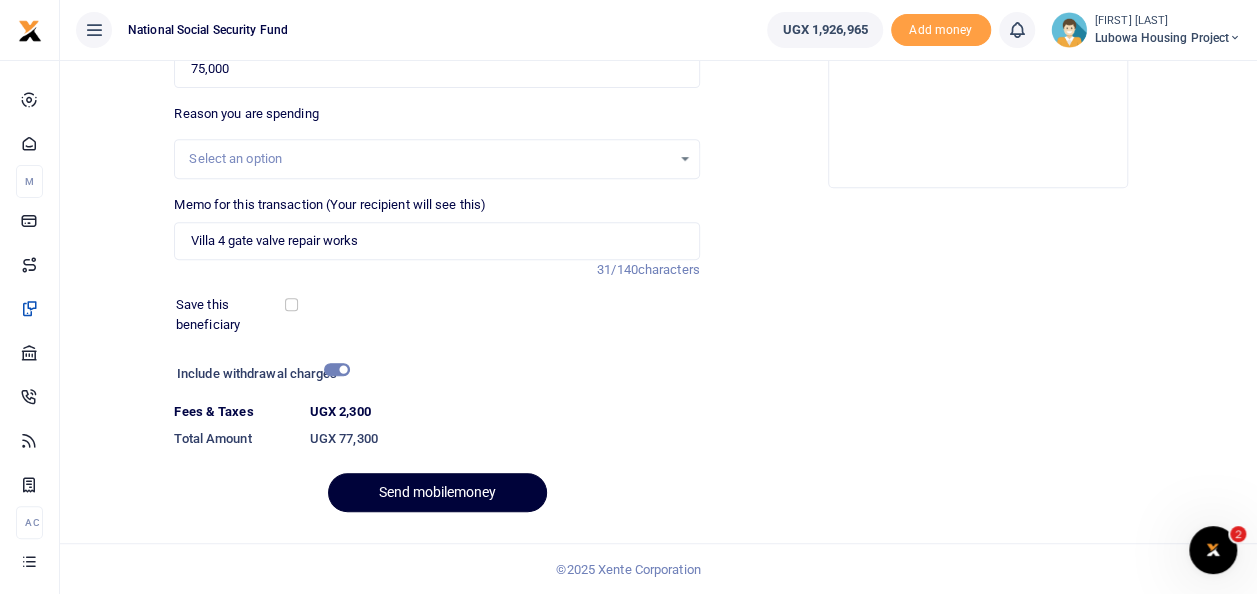 click on "Send mobilemoney" at bounding box center (437, 492) 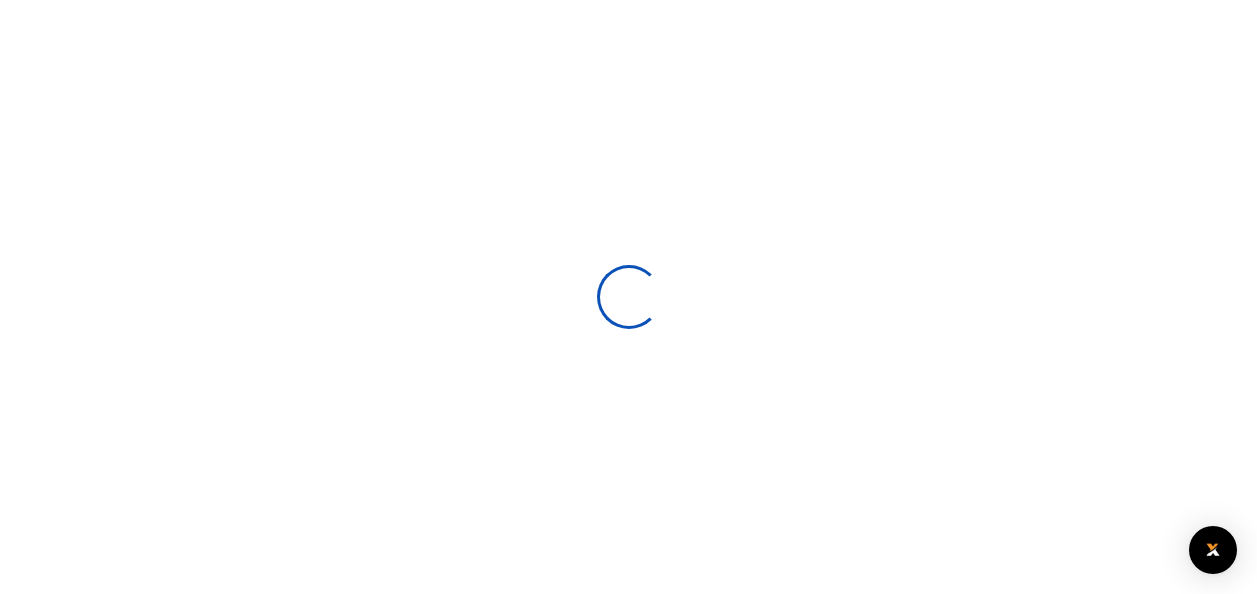scroll, scrollTop: 290, scrollLeft: 0, axis: vertical 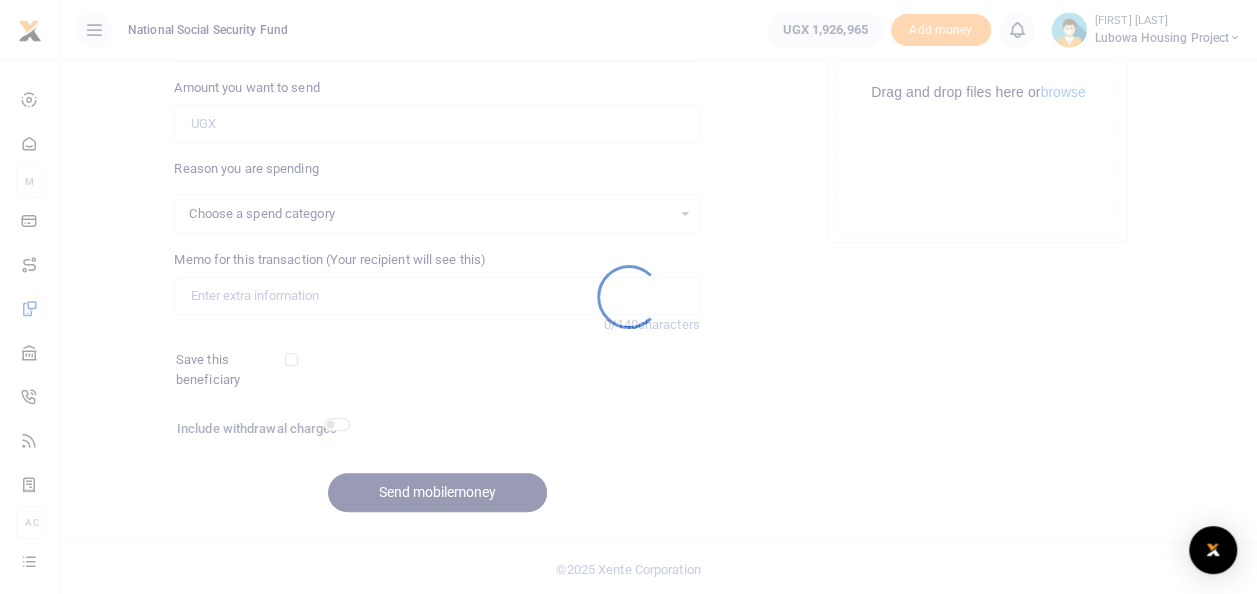 select 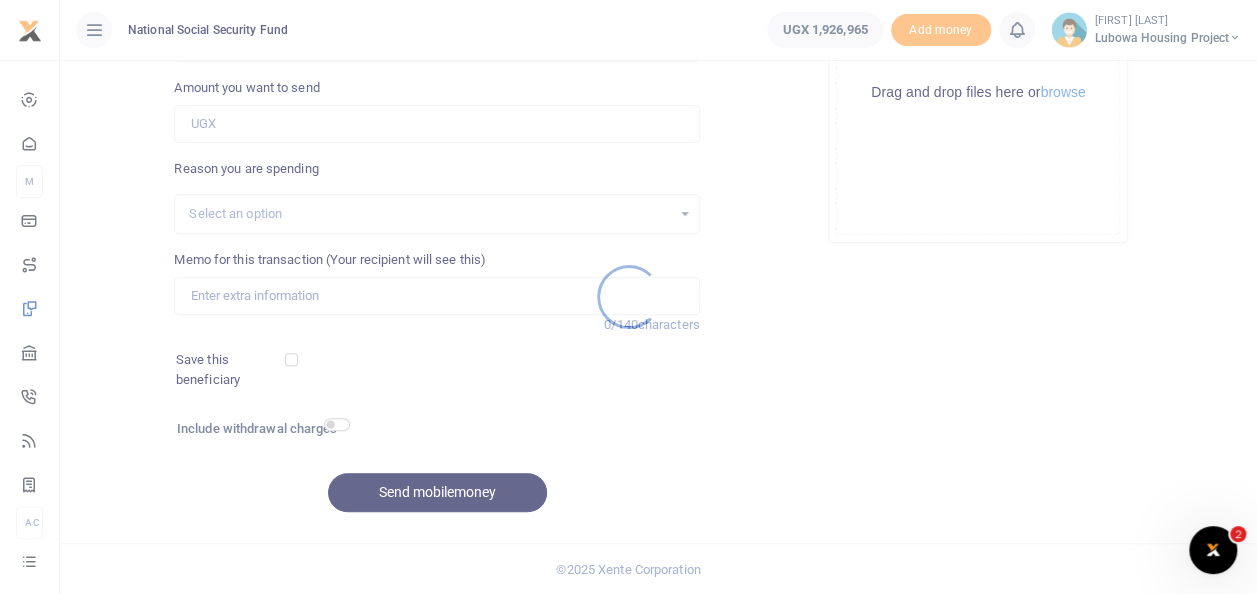 scroll, scrollTop: 0, scrollLeft: 0, axis: both 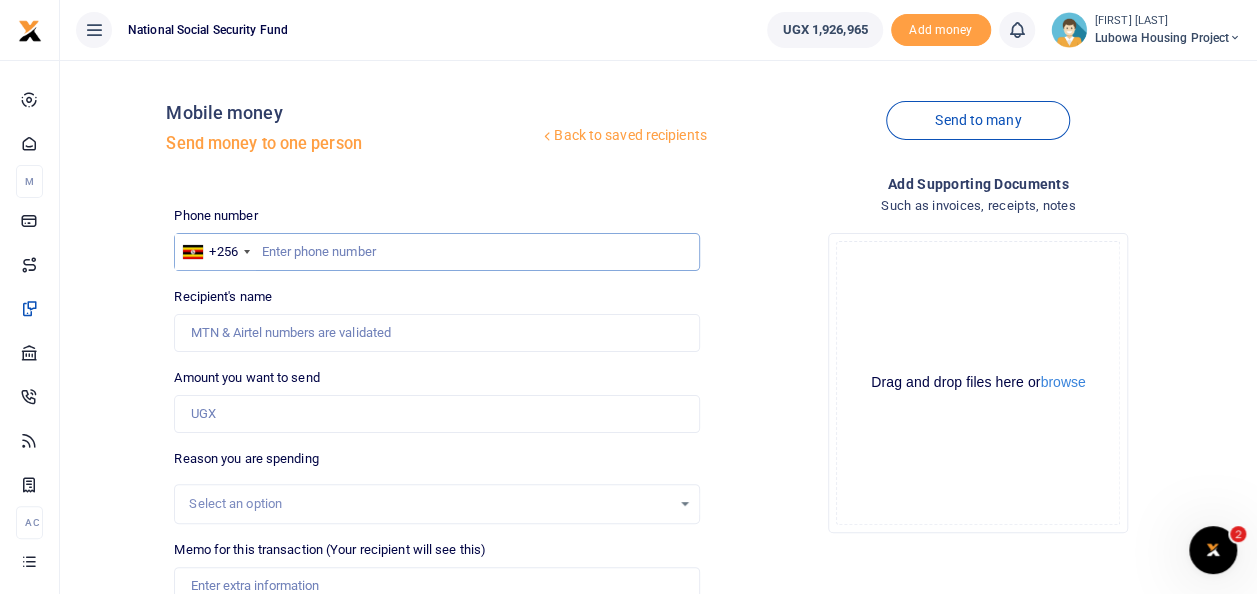 click at bounding box center [436, 252] 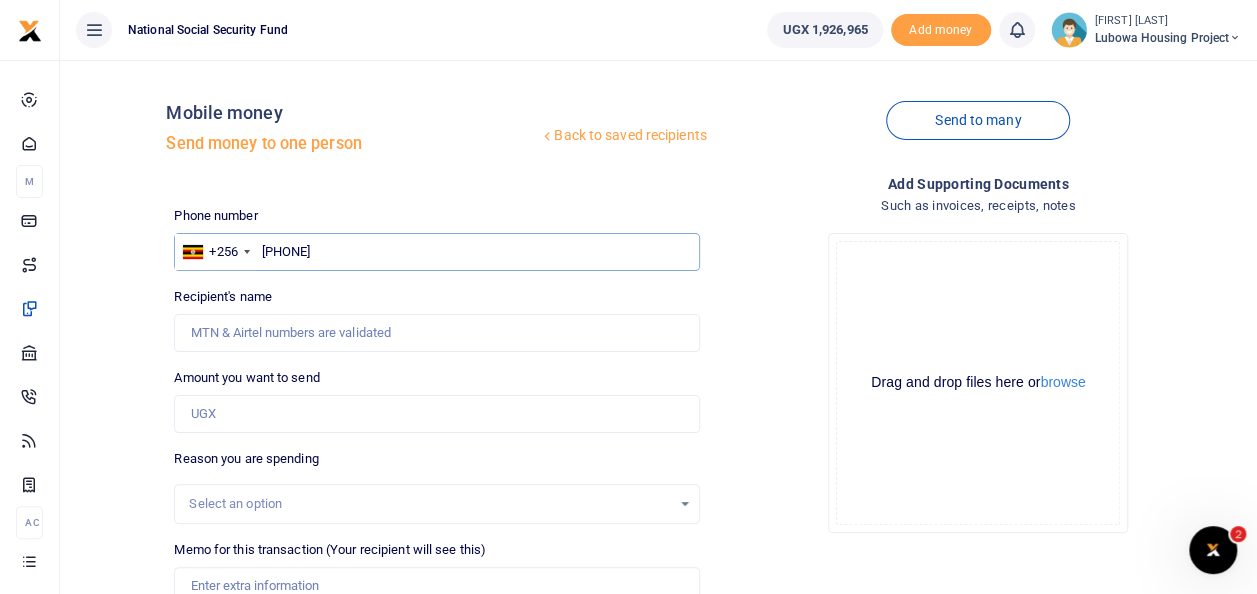 type on "[PHONE]" 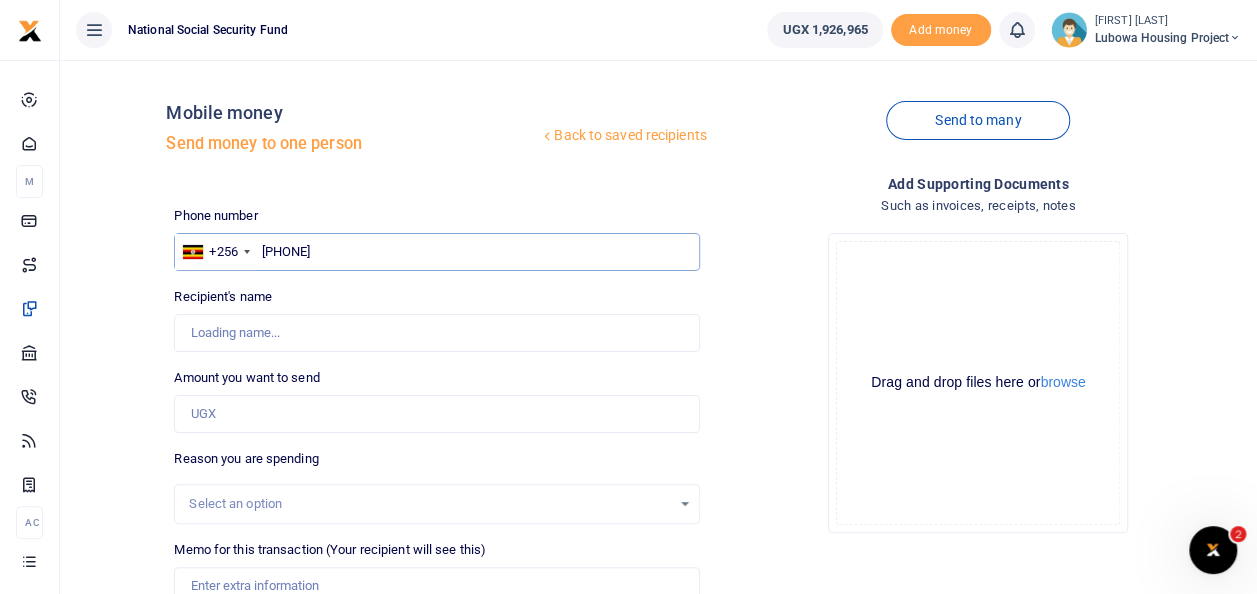 type on "[FIRST] [LAST]" 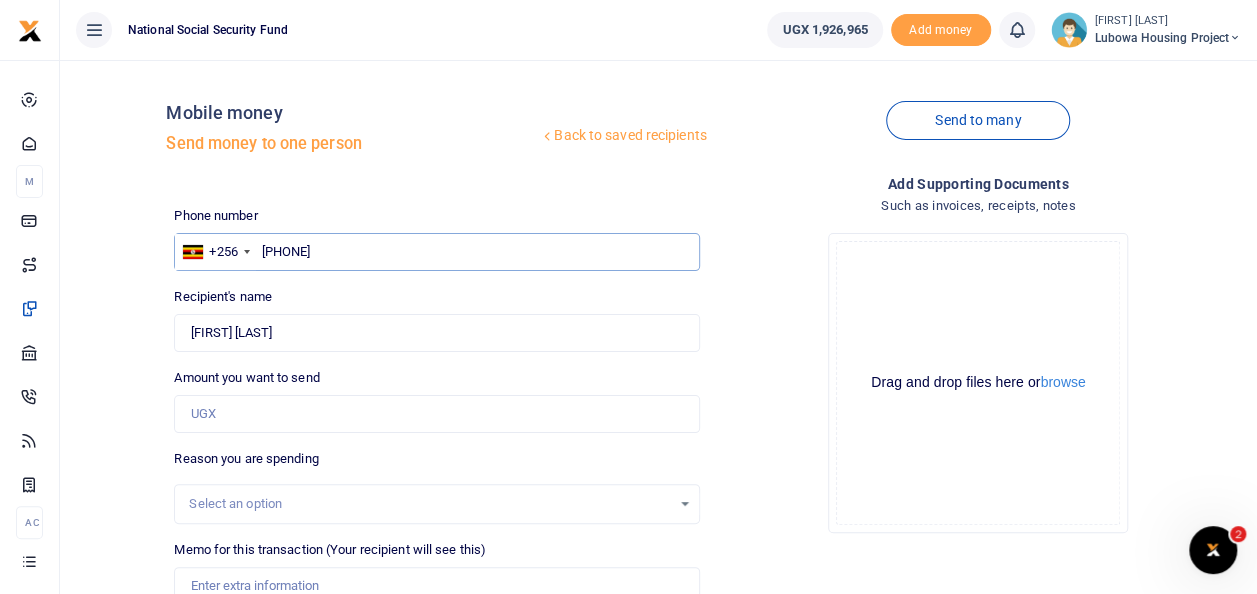 type on "[PHONE]" 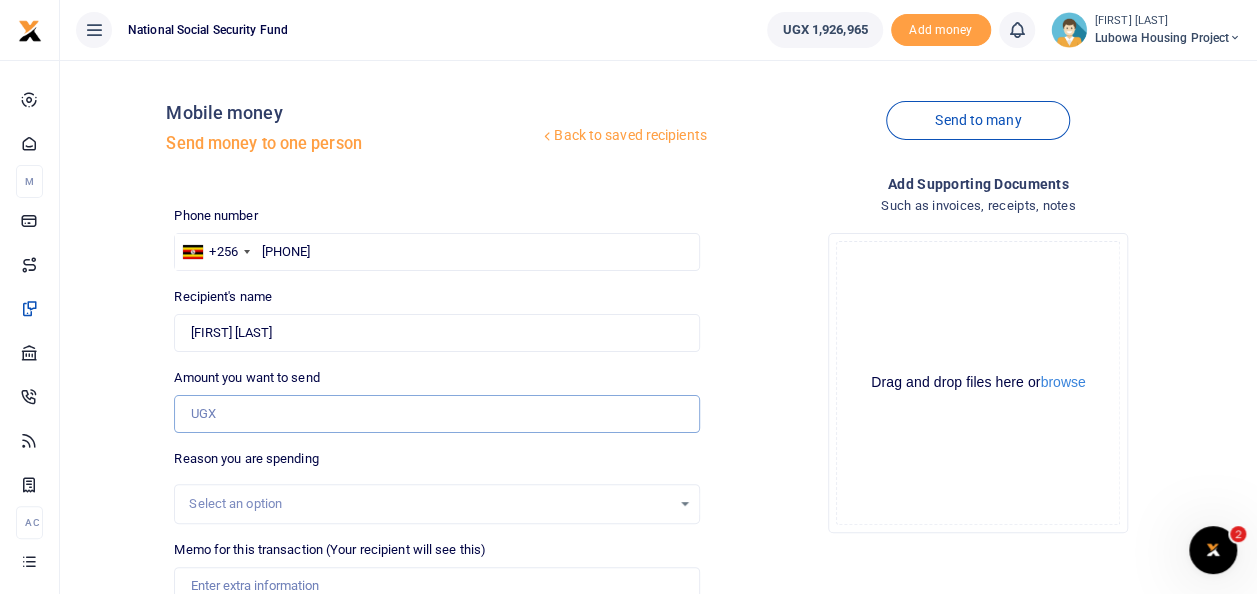 click on "Amount you want to send" at bounding box center (436, 414) 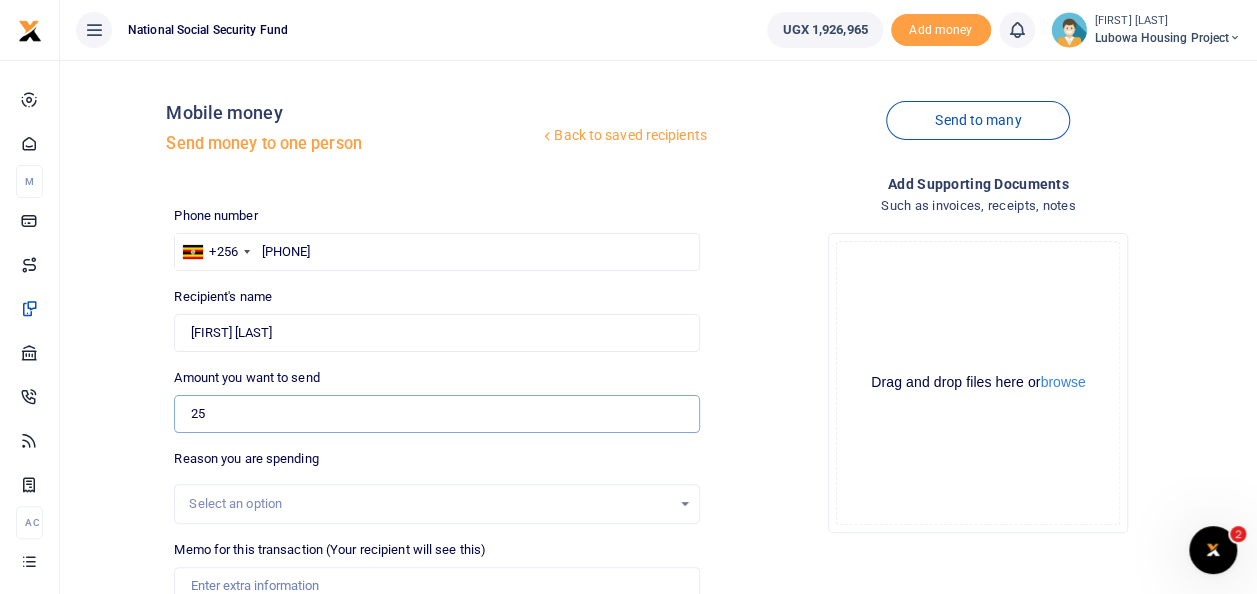type on "2" 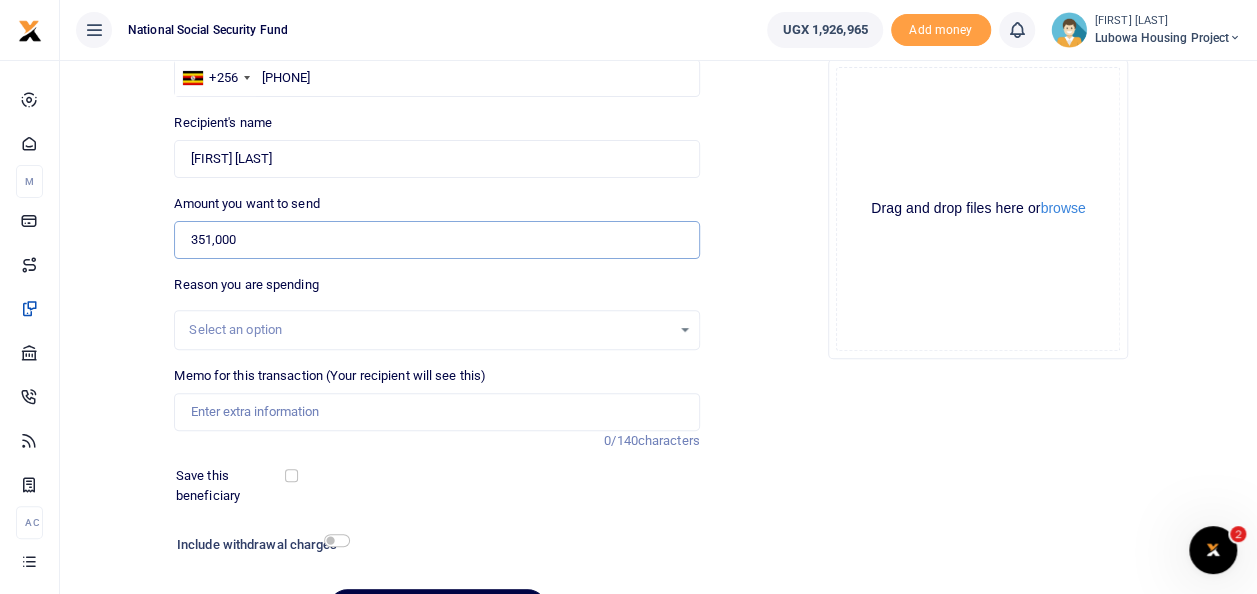 scroll, scrollTop: 194, scrollLeft: 0, axis: vertical 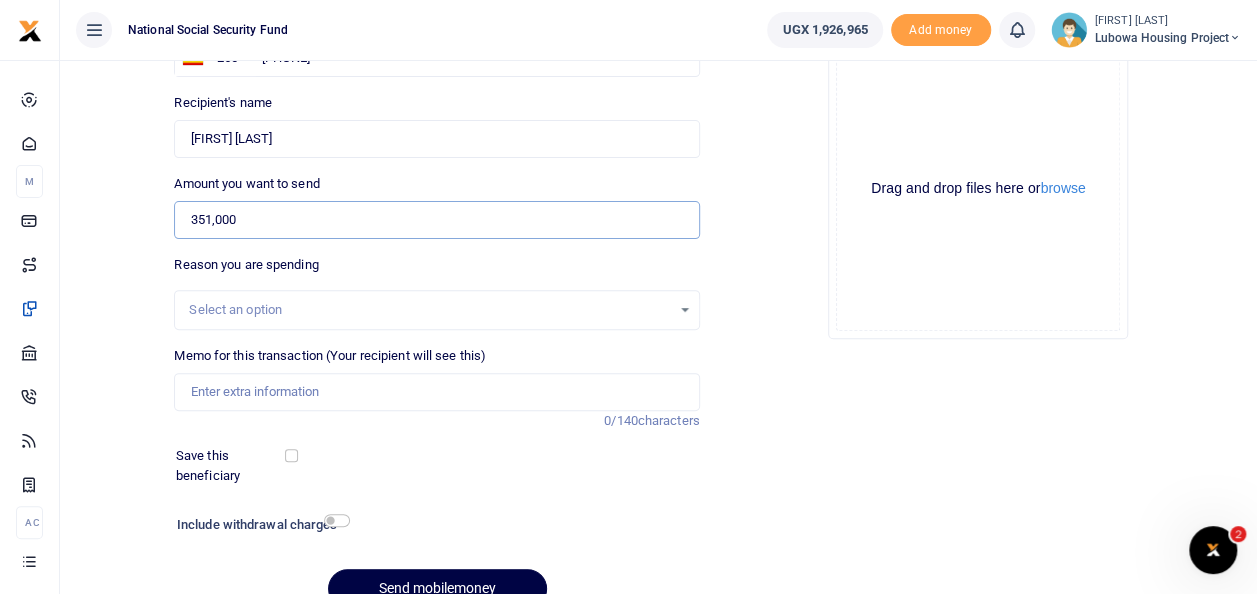 type on "351,000" 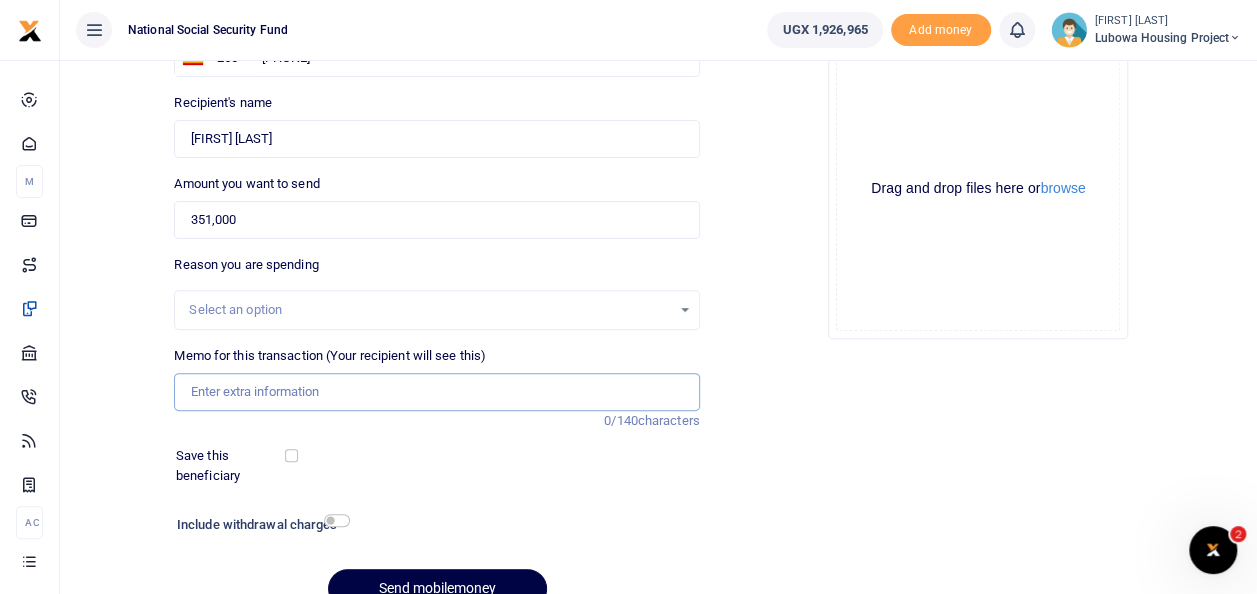 click on "Memo for this transaction (Your recipient will see this)" at bounding box center (436, 392) 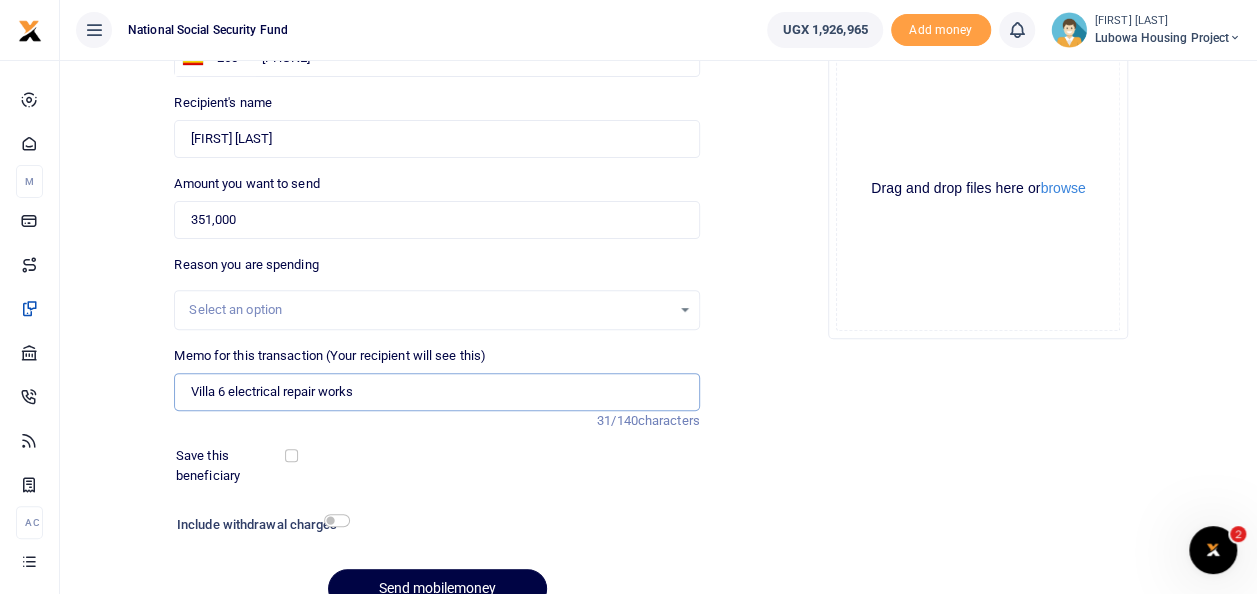 type on "Villa 6 electrical repair works" 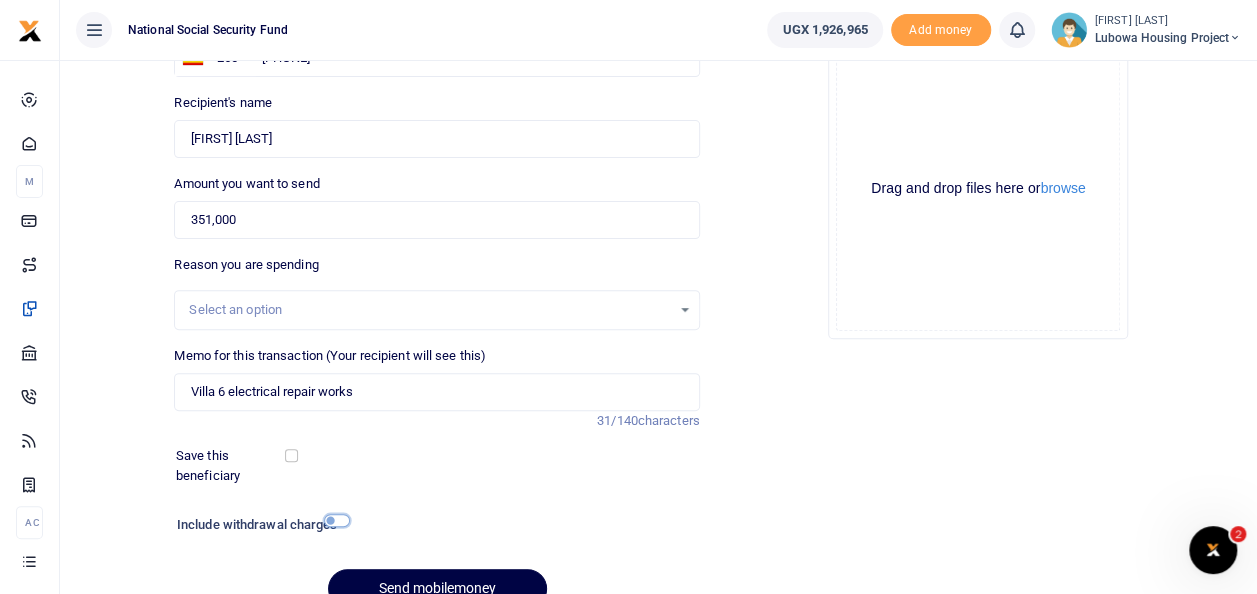 click at bounding box center [337, 520] 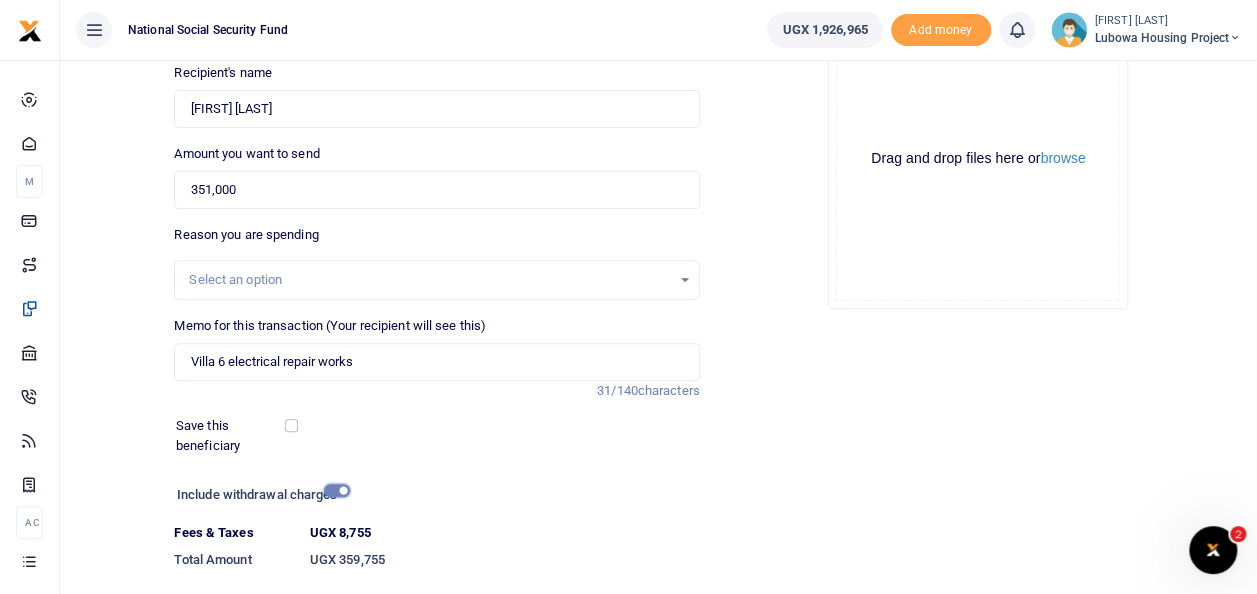 scroll, scrollTop: 223, scrollLeft: 0, axis: vertical 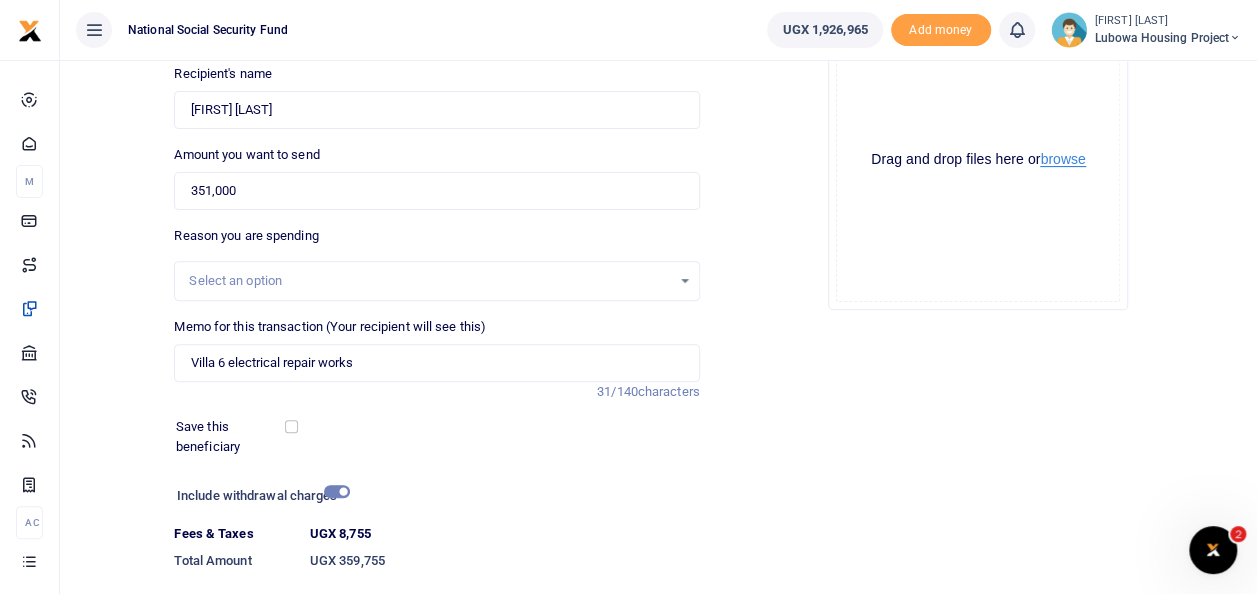 click on "browse" at bounding box center [1062, 159] 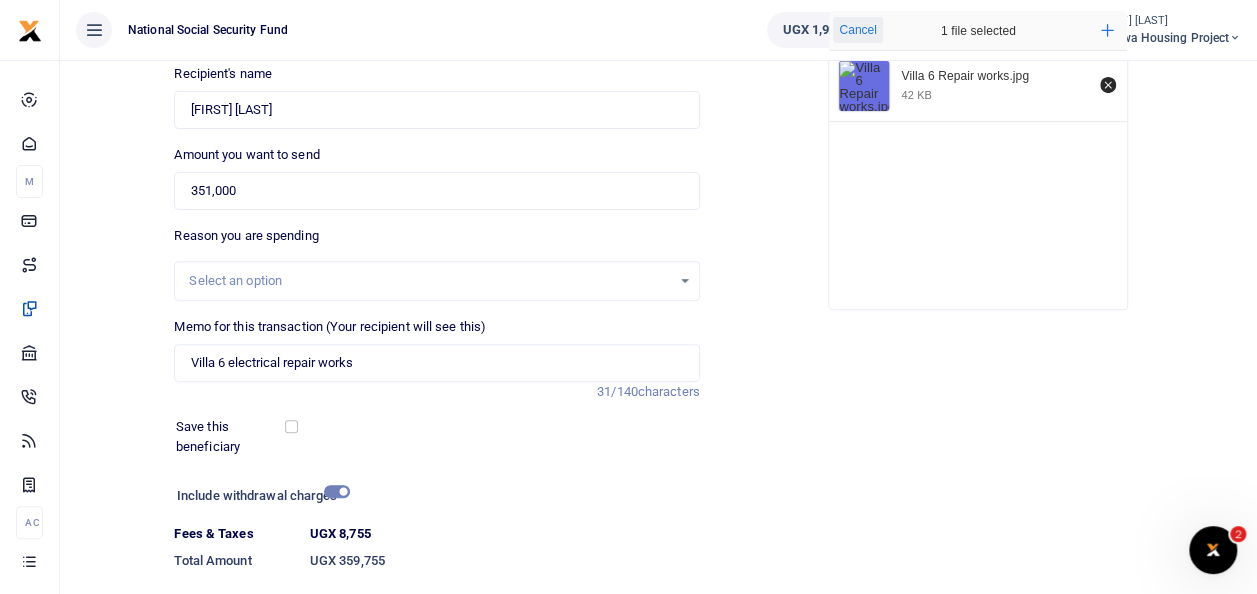 scroll, scrollTop: 0, scrollLeft: 0, axis: both 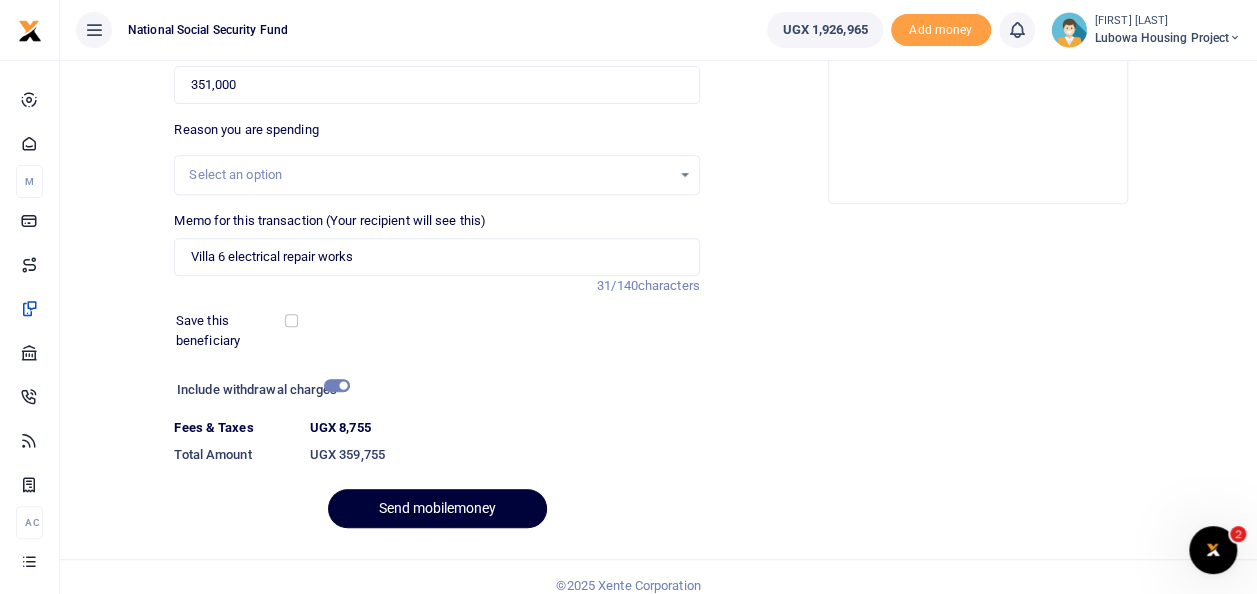 click on "Send mobilemoney" at bounding box center [437, 508] 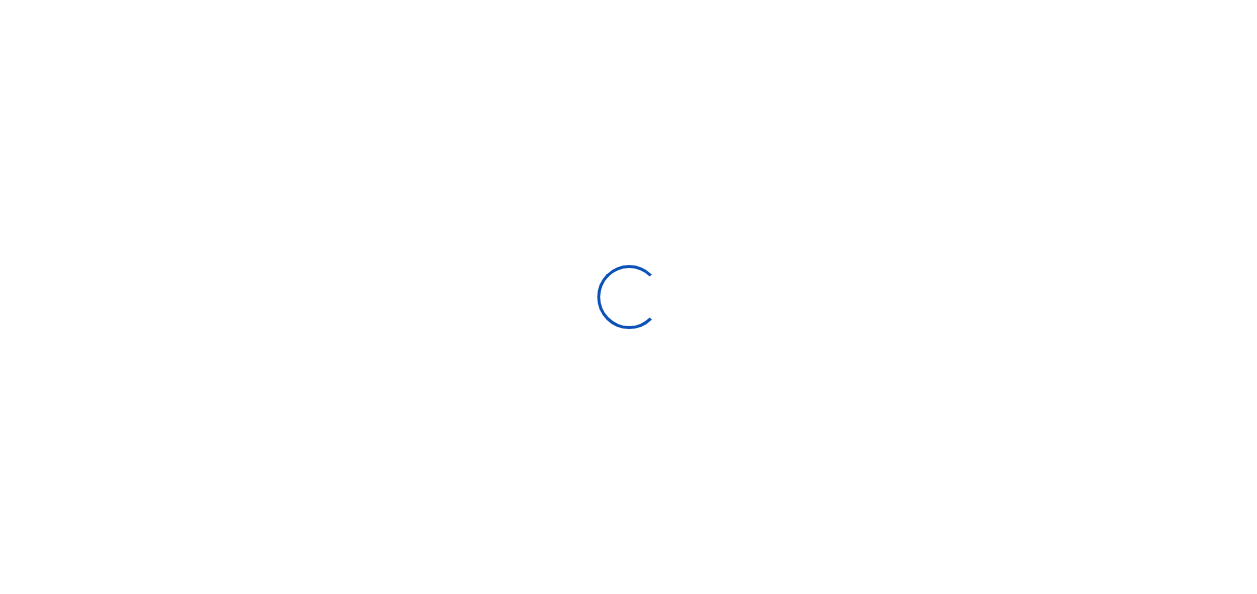 scroll, scrollTop: 290, scrollLeft: 0, axis: vertical 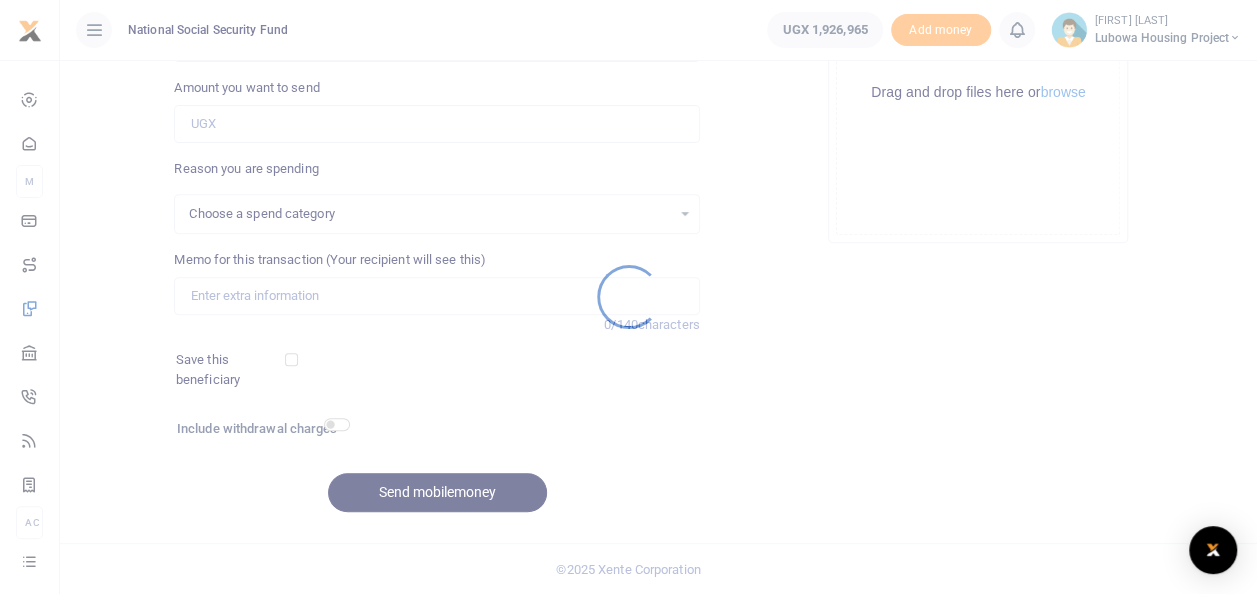 select 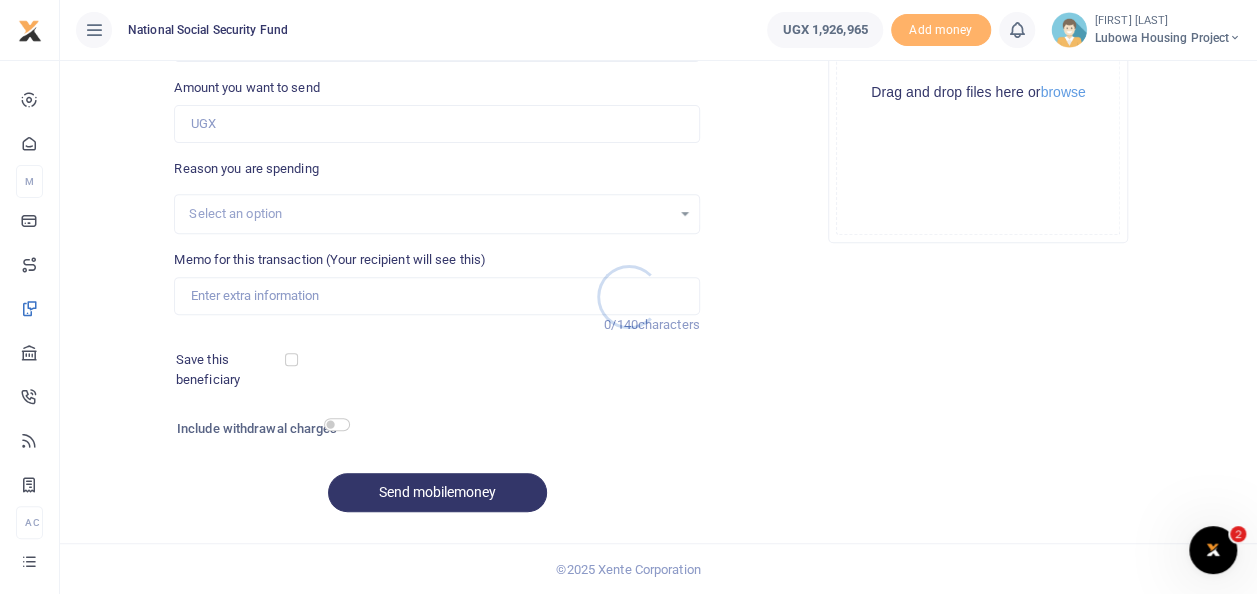 scroll, scrollTop: 0, scrollLeft: 0, axis: both 